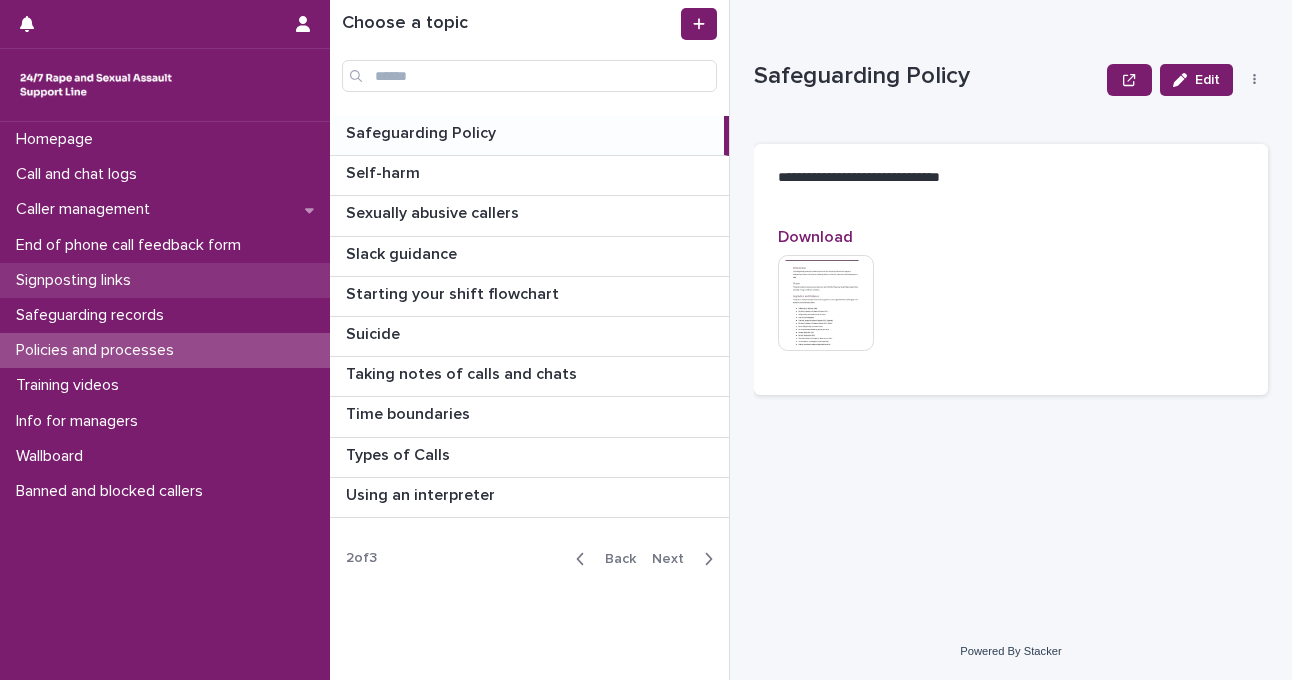 scroll, scrollTop: 0, scrollLeft: 0, axis: both 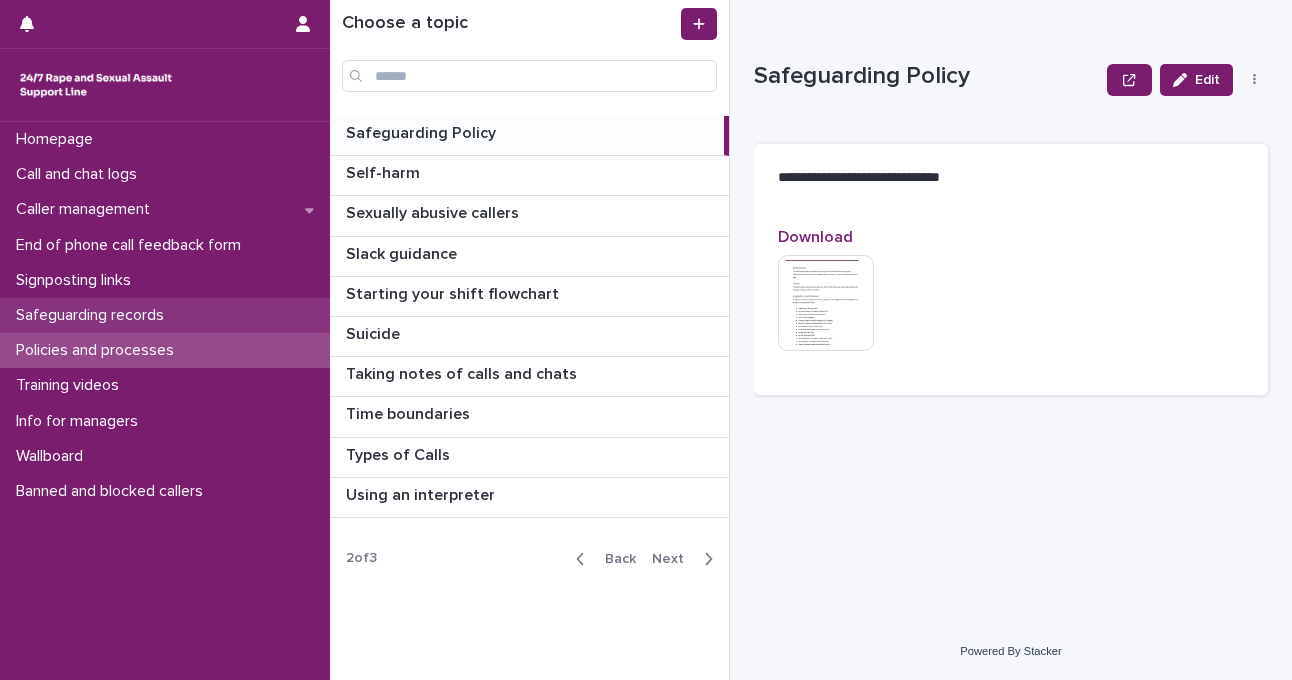 click on "Safeguarding records" at bounding box center [94, 315] 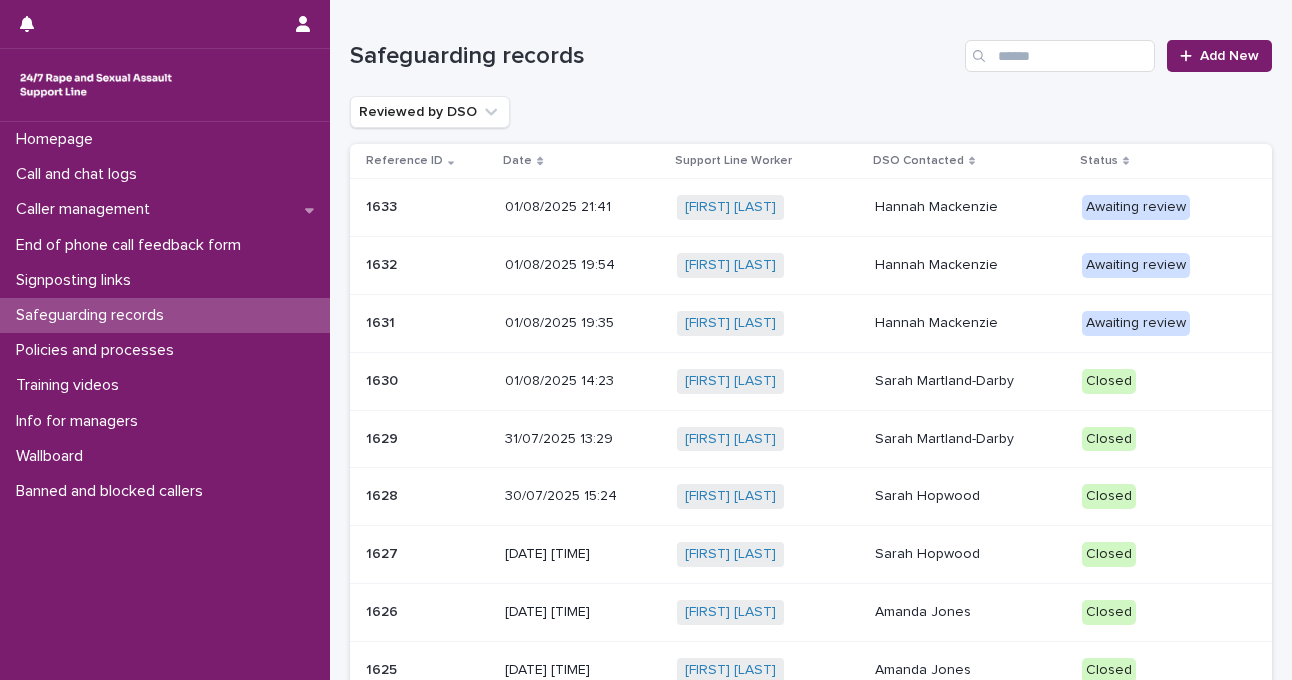 click on "Hannah Mackenzie" at bounding box center (970, 323) 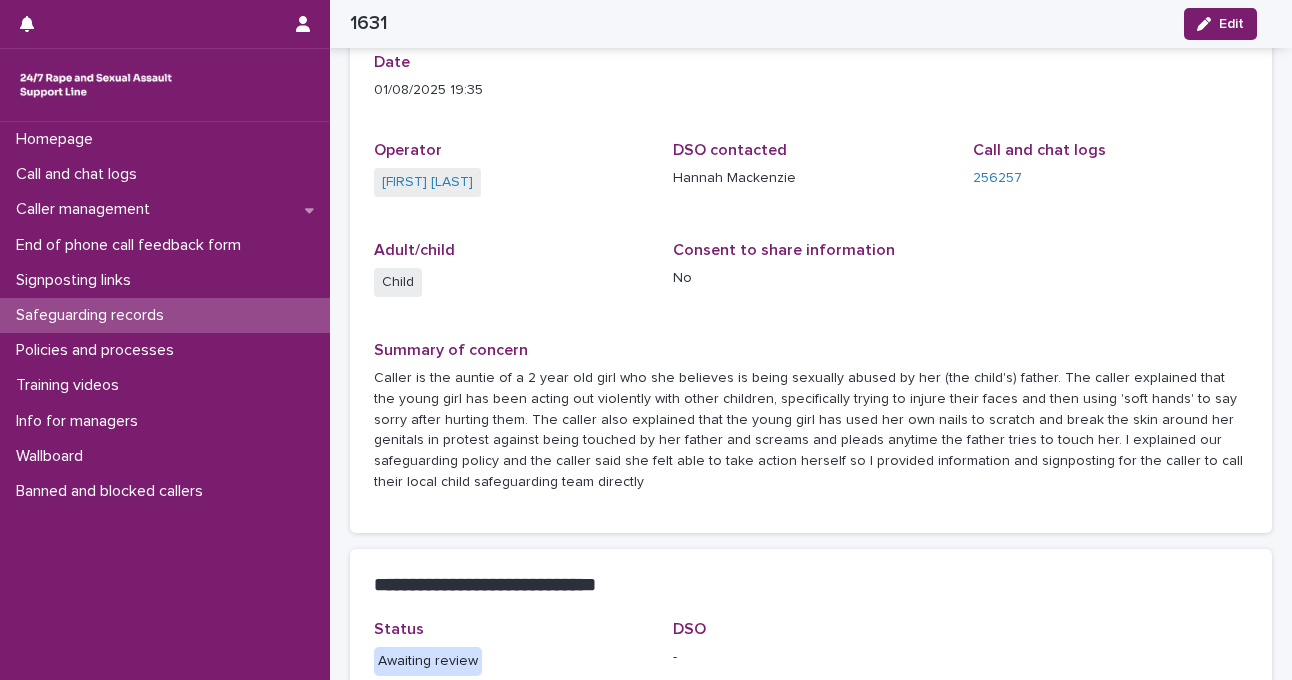 scroll, scrollTop: 460, scrollLeft: 0, axis: vertical 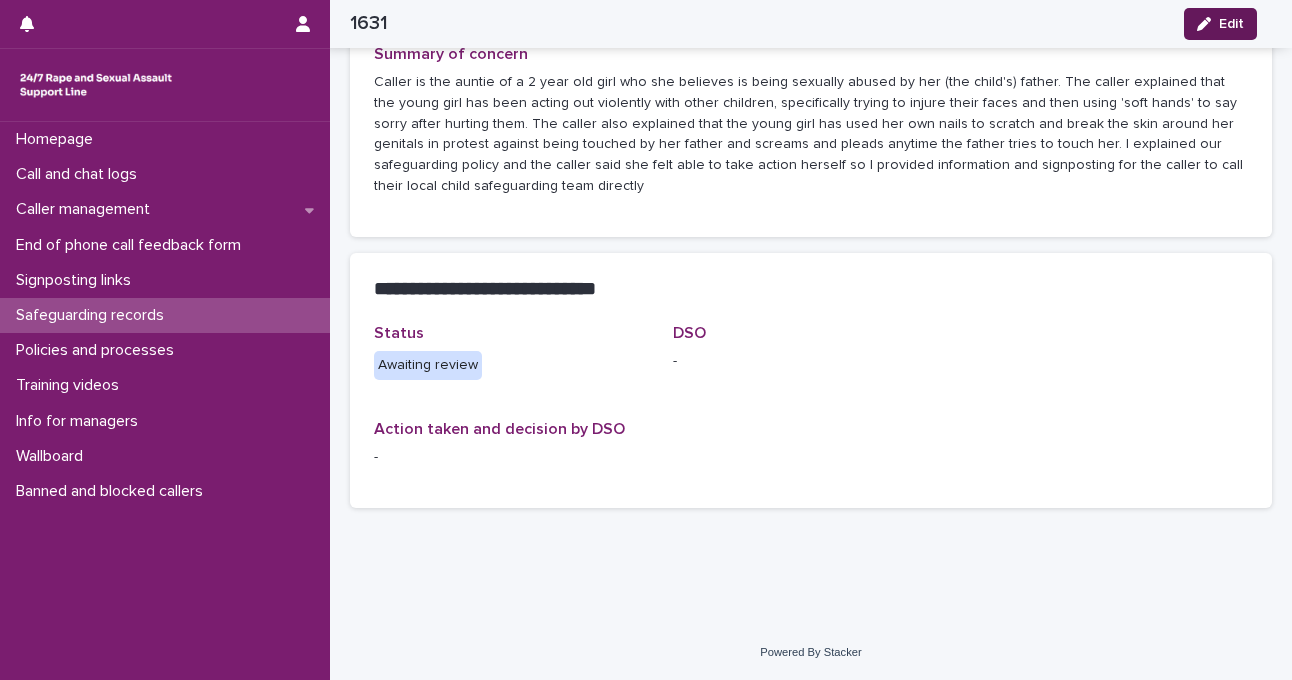 click on "Edit" at bounding box center (1231, 24) 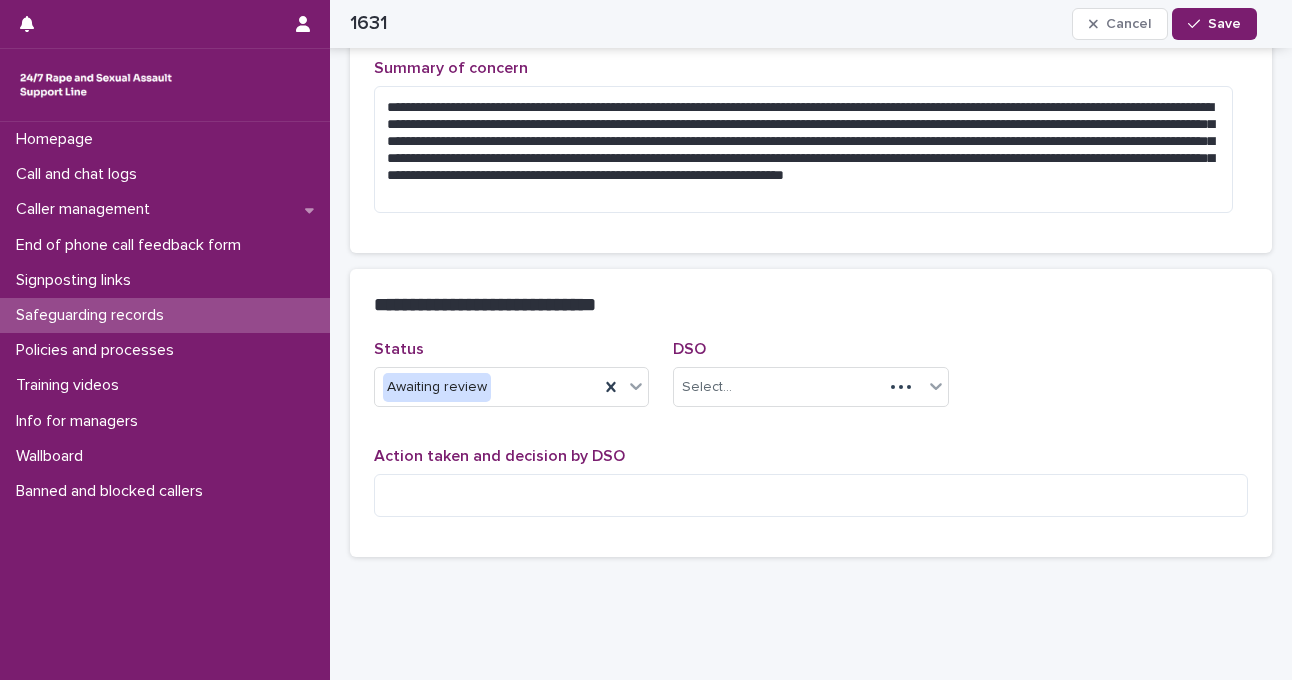 scroll, scrollTop: 424, scrollLeft: 0, axis: vertical 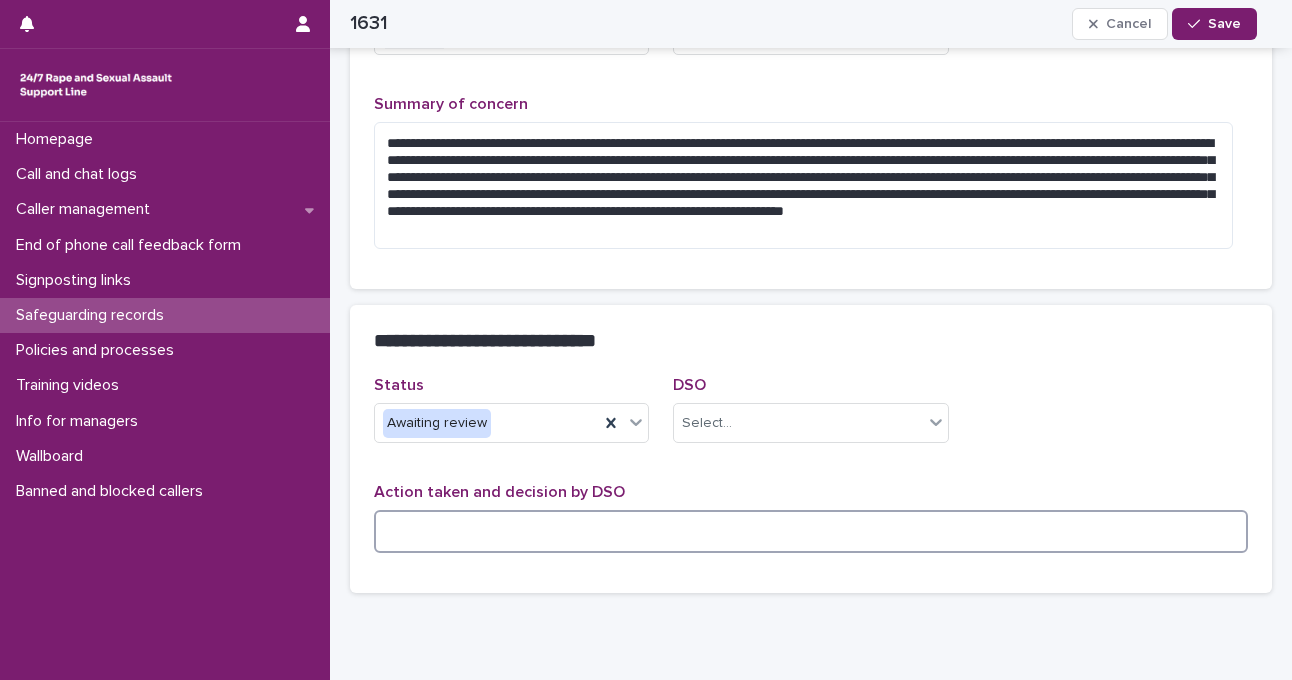 click at bounding box center [811, 531] 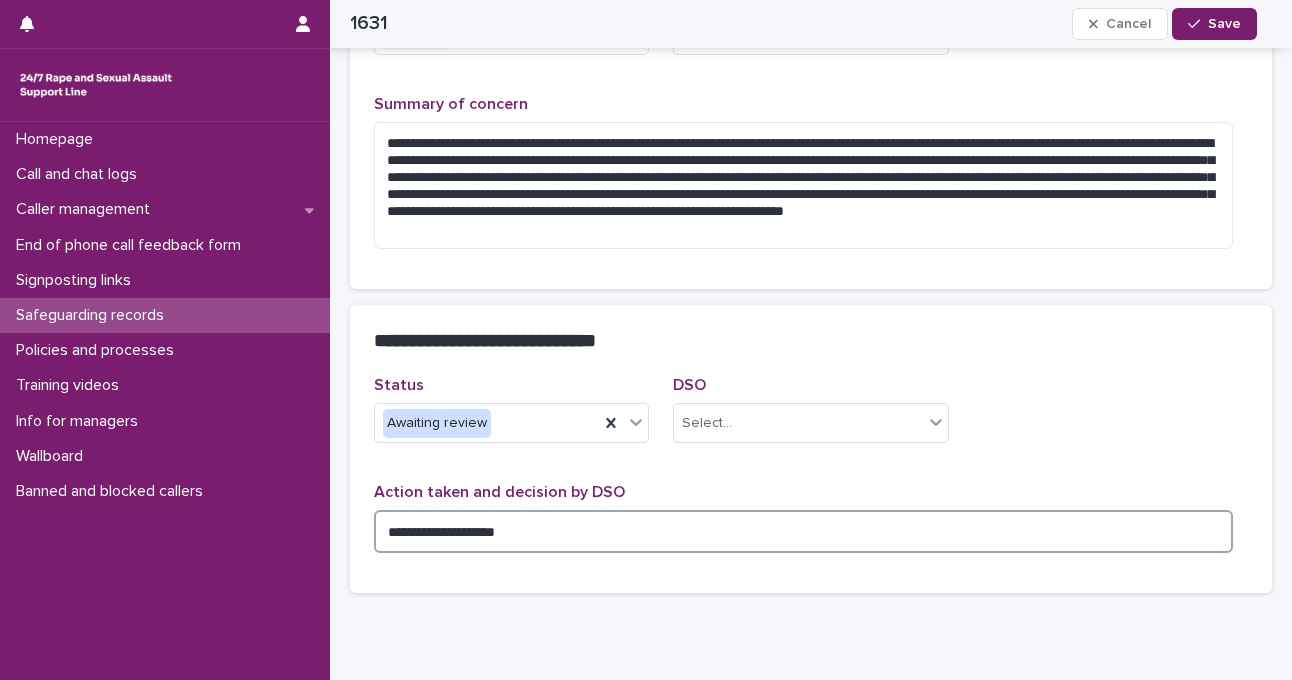 click on "**********" at bounding box center (803, 531) 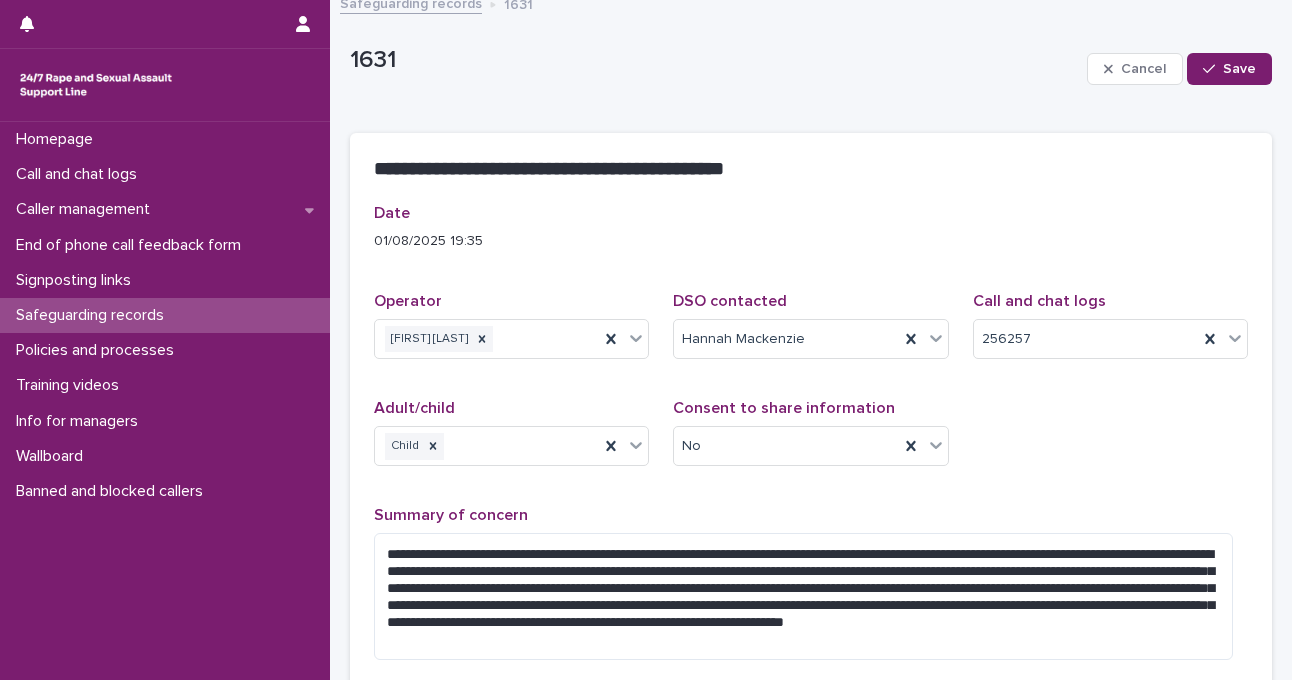 scroll, scrollTop: 12, scrollLeft: 0, axis: vertical 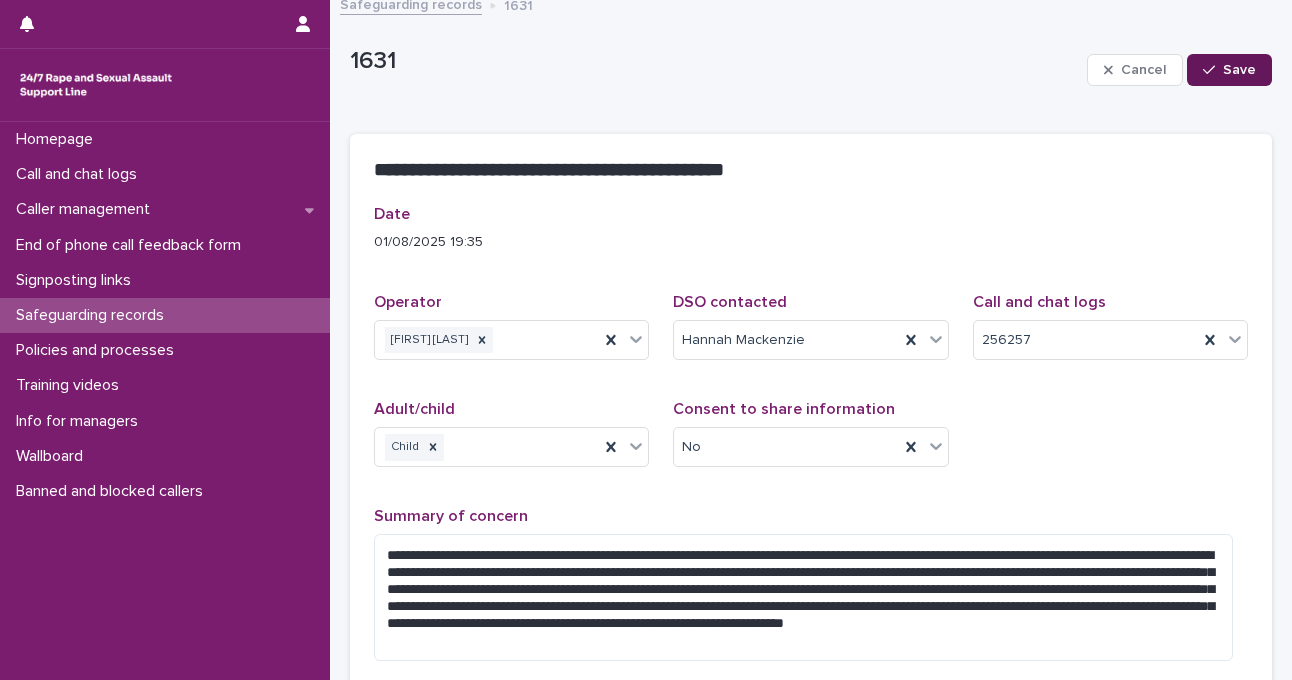 type on "**********" 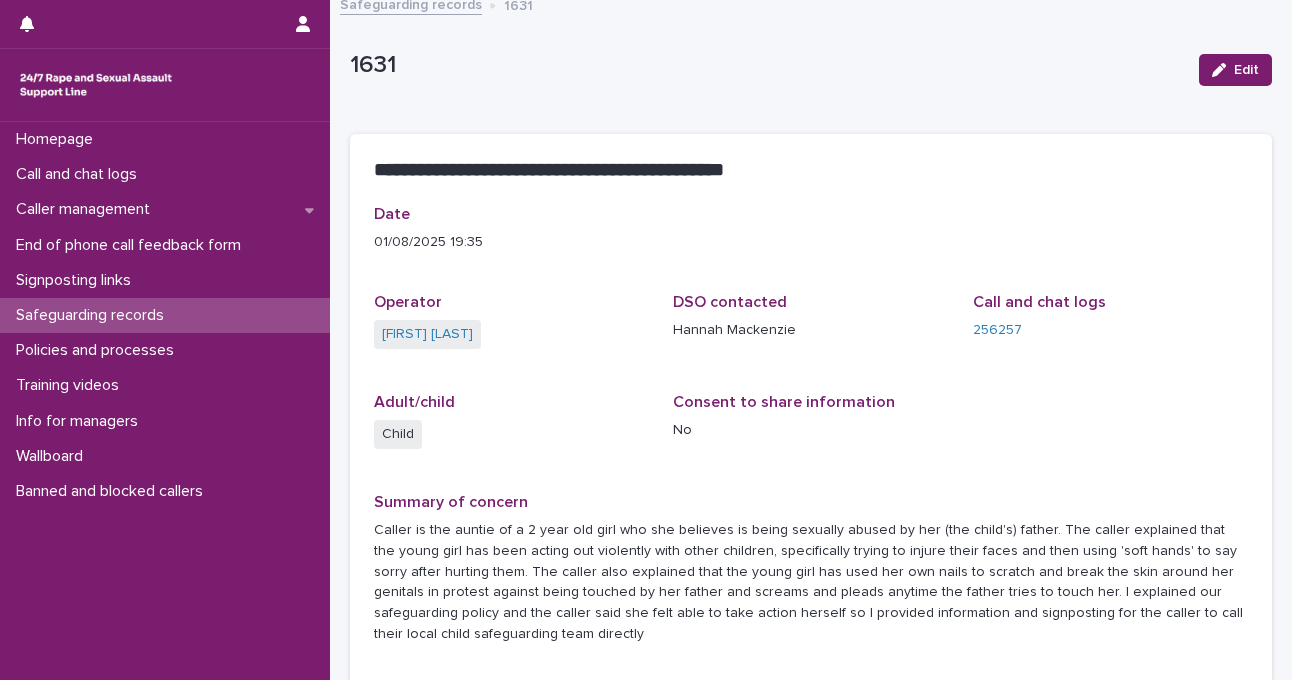 scroll, scrollTop: 0, scrollLeft: 0, axis: both 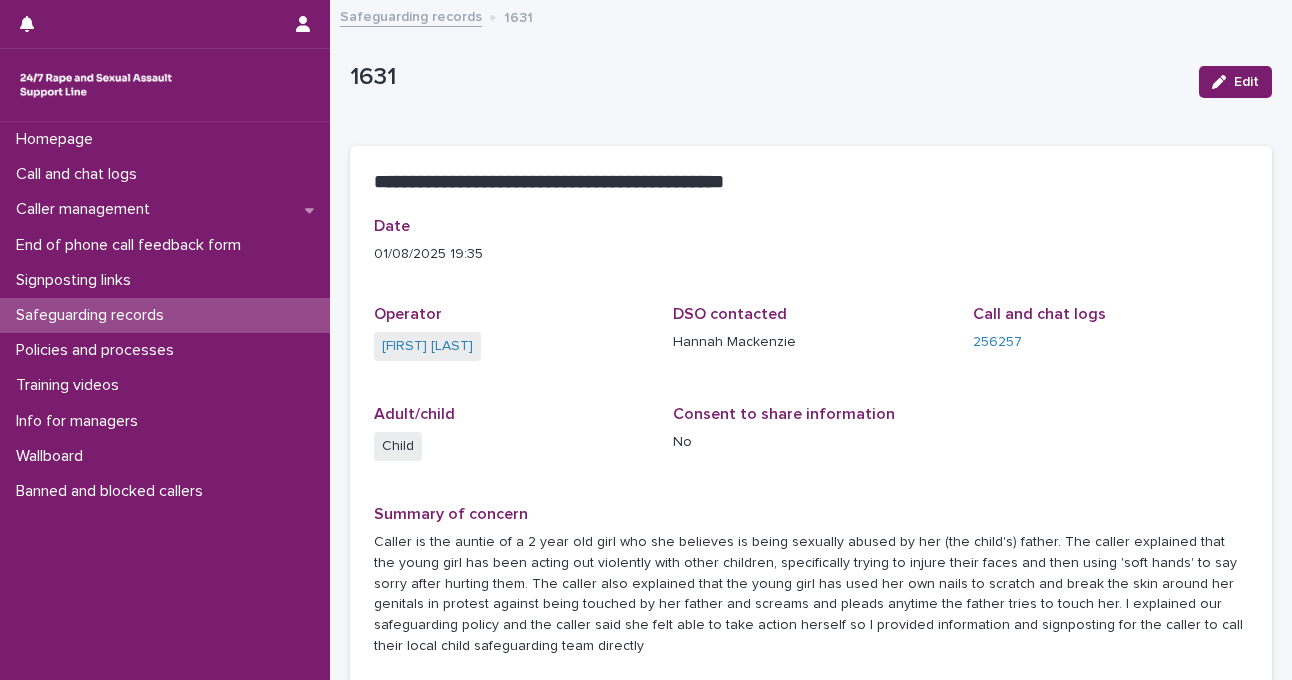click on "Safeguarding records" at bounding box center [411, 15] 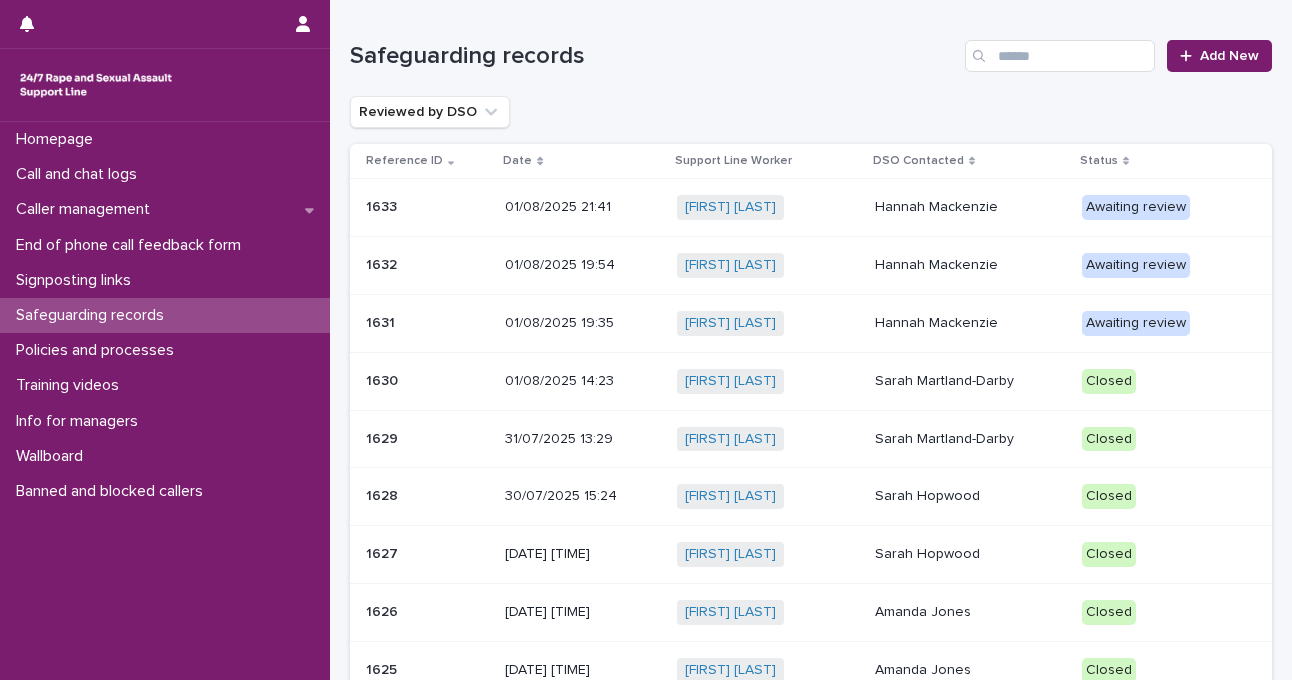 click on "Hannah Mackenzie" at bounding box center [970, 321] 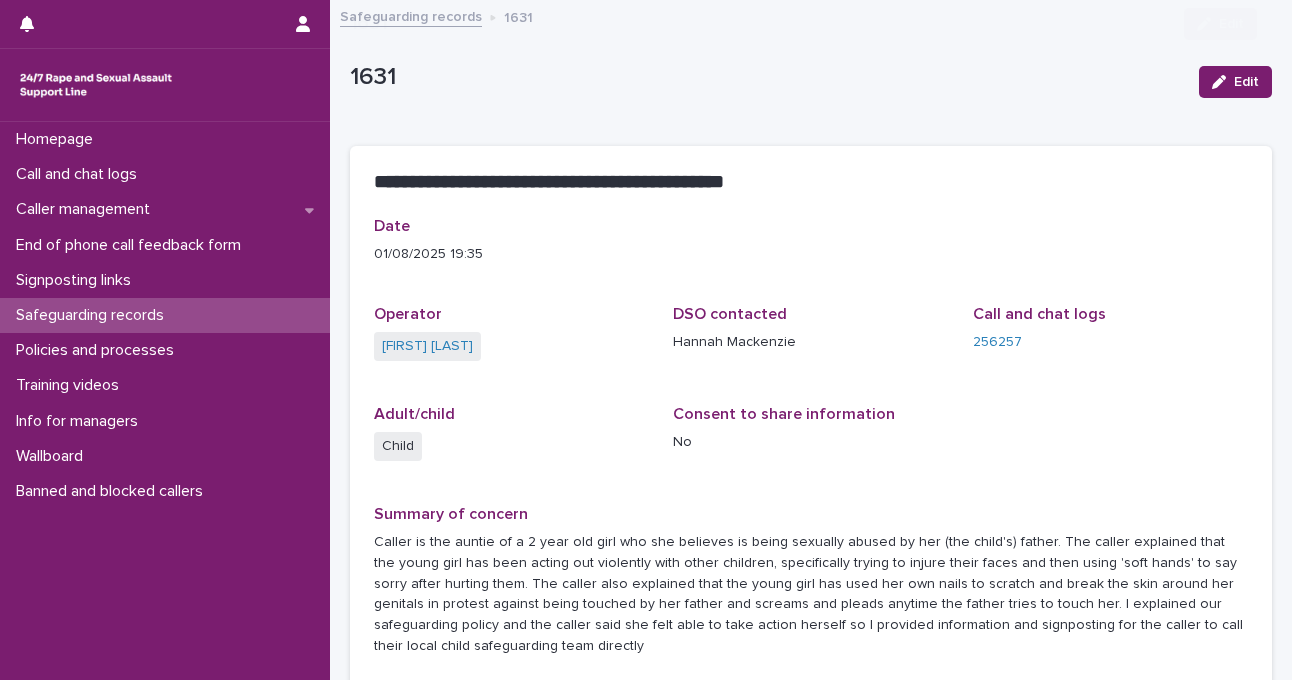 scroll, scrollTop: 481, scrollLeft: 0, axis: vertical 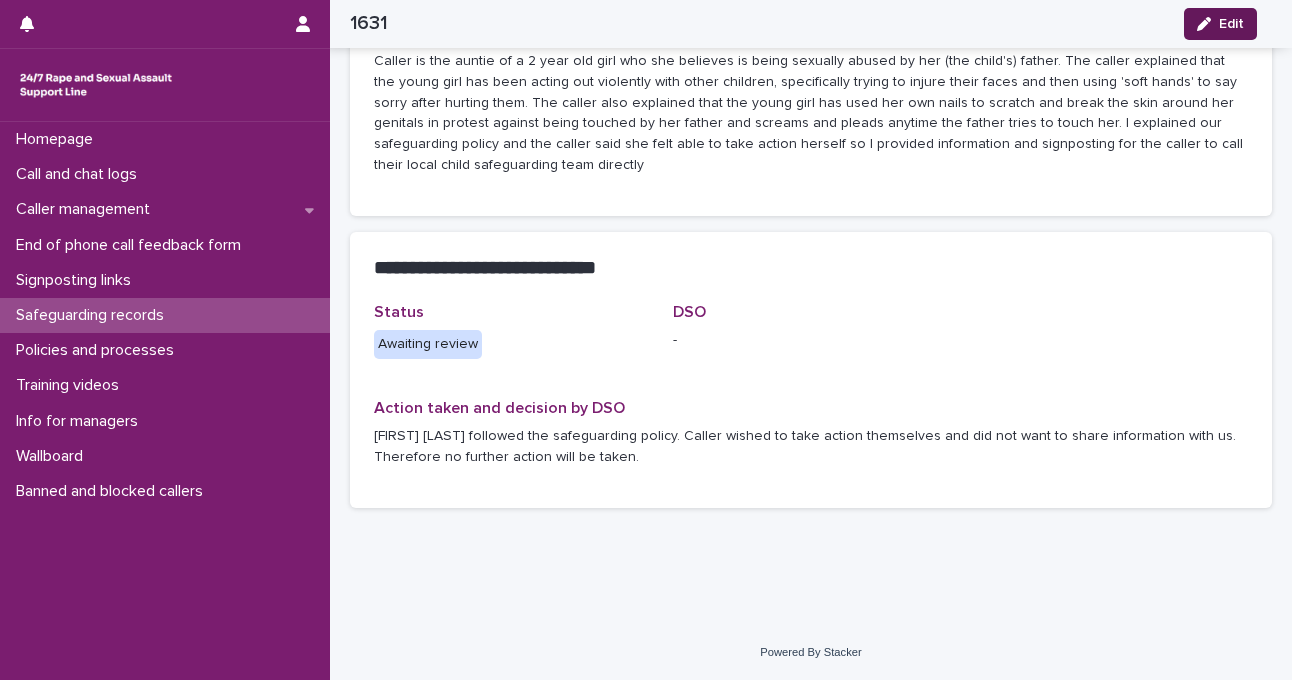click 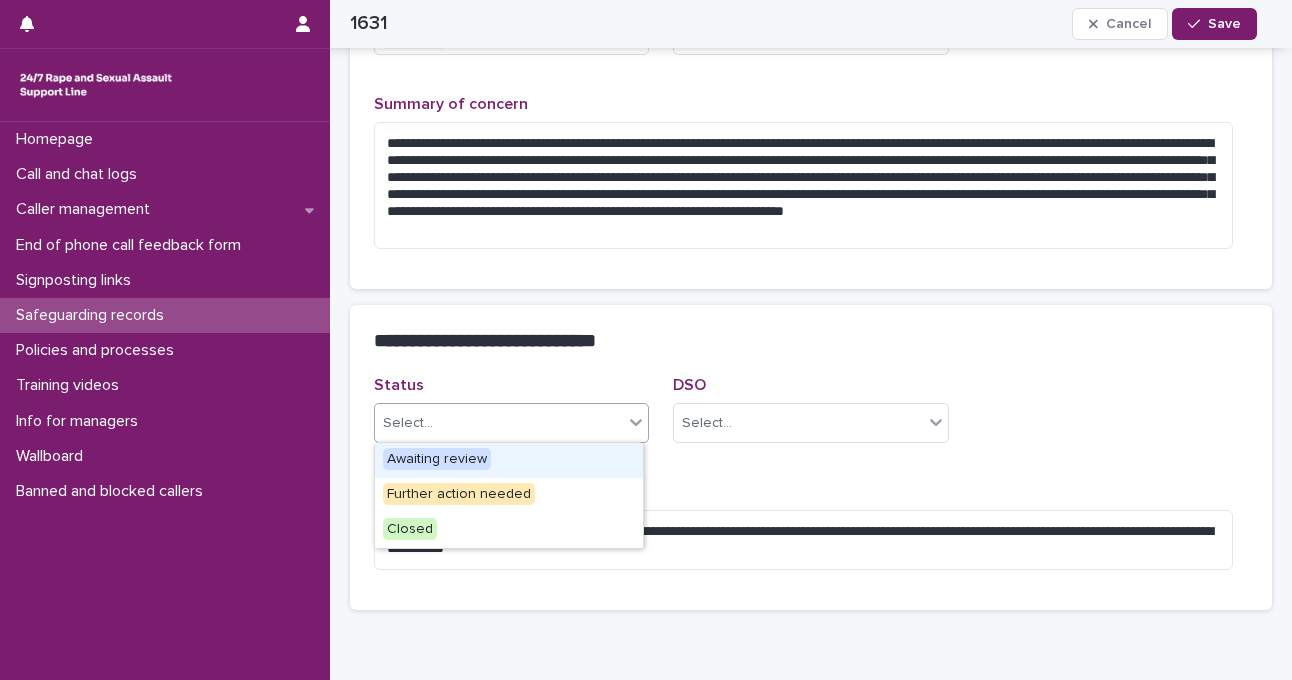 click 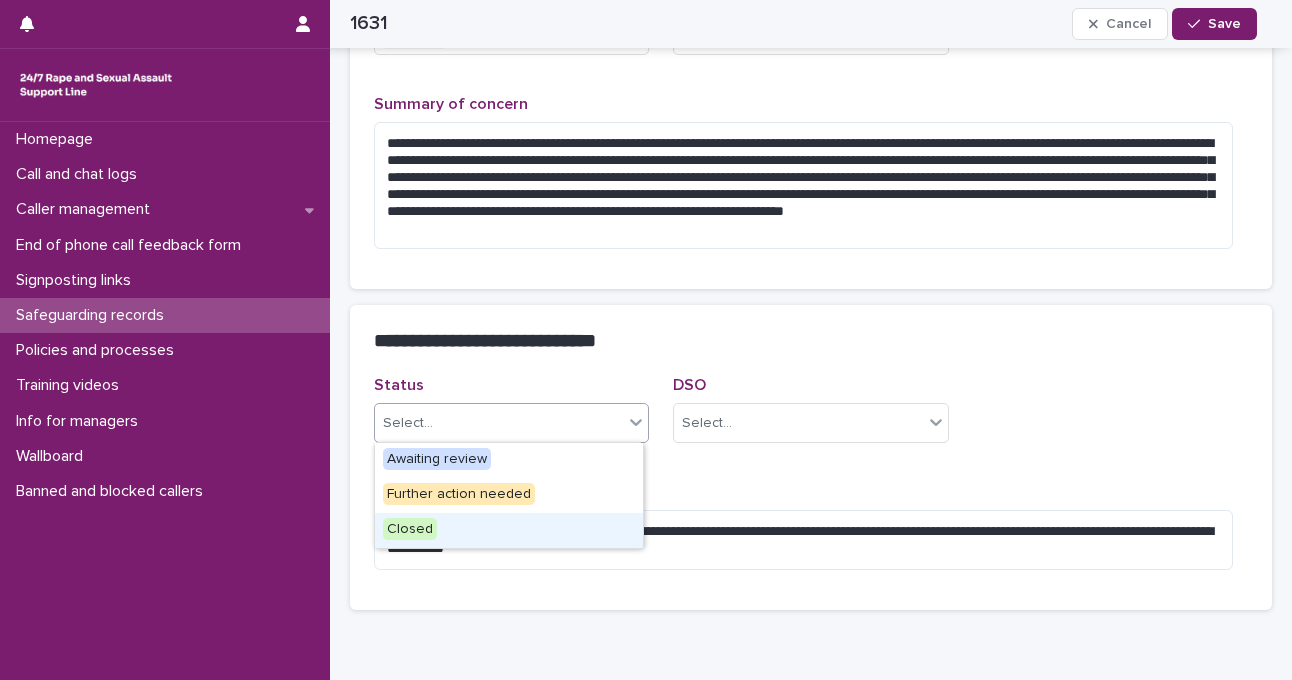 click on "Closed" at bounding box center (509, 530) 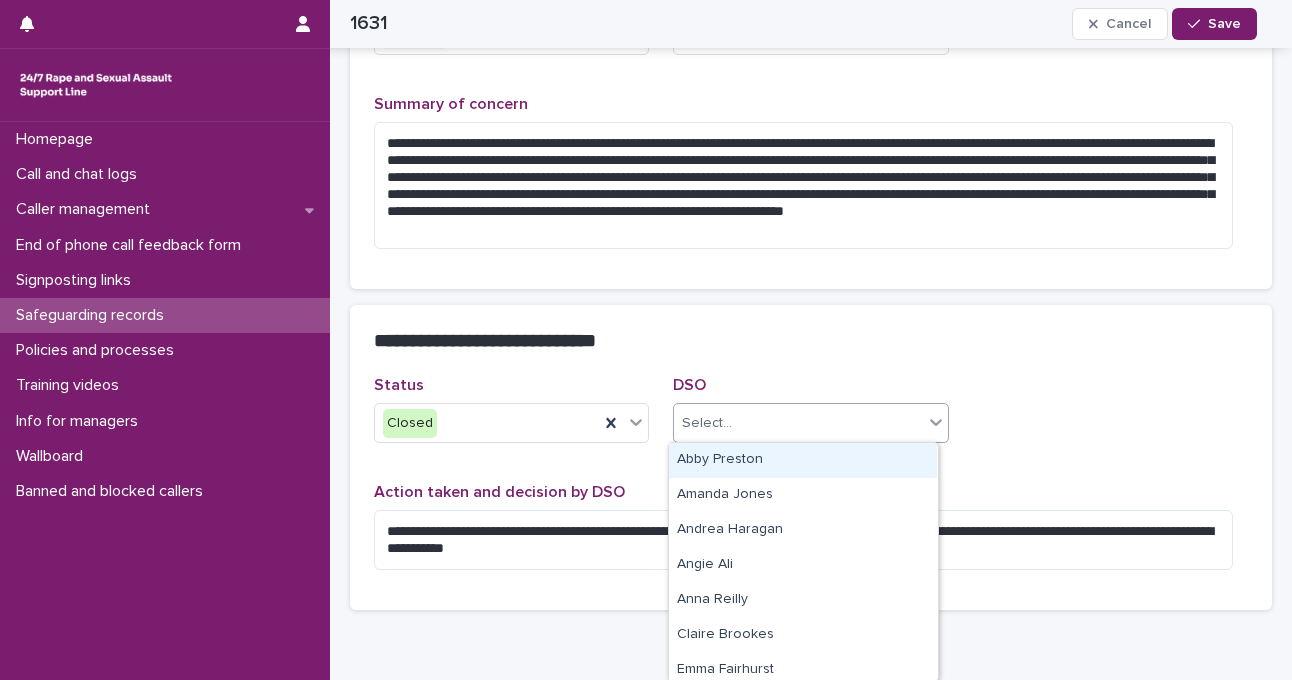 click on "Select..." at bounding box center [798, 423] 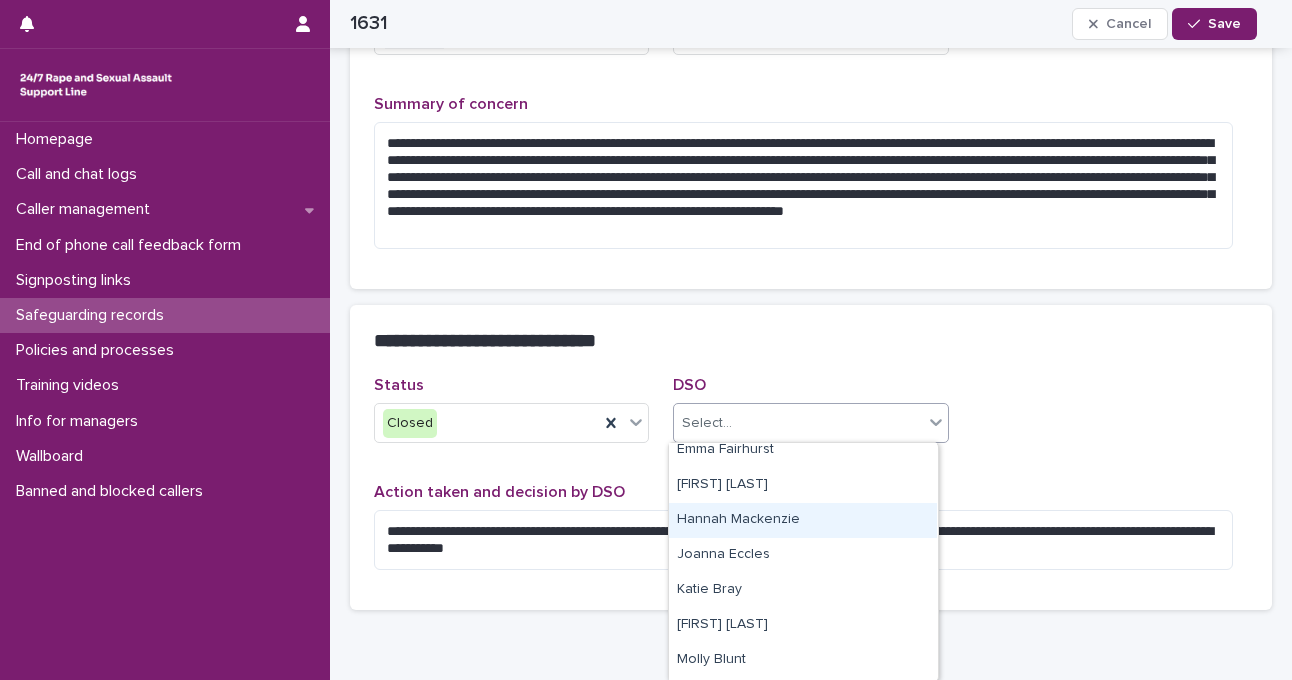 scroll, scrollTop: 238, scrollLeft: 0, axis: vertical 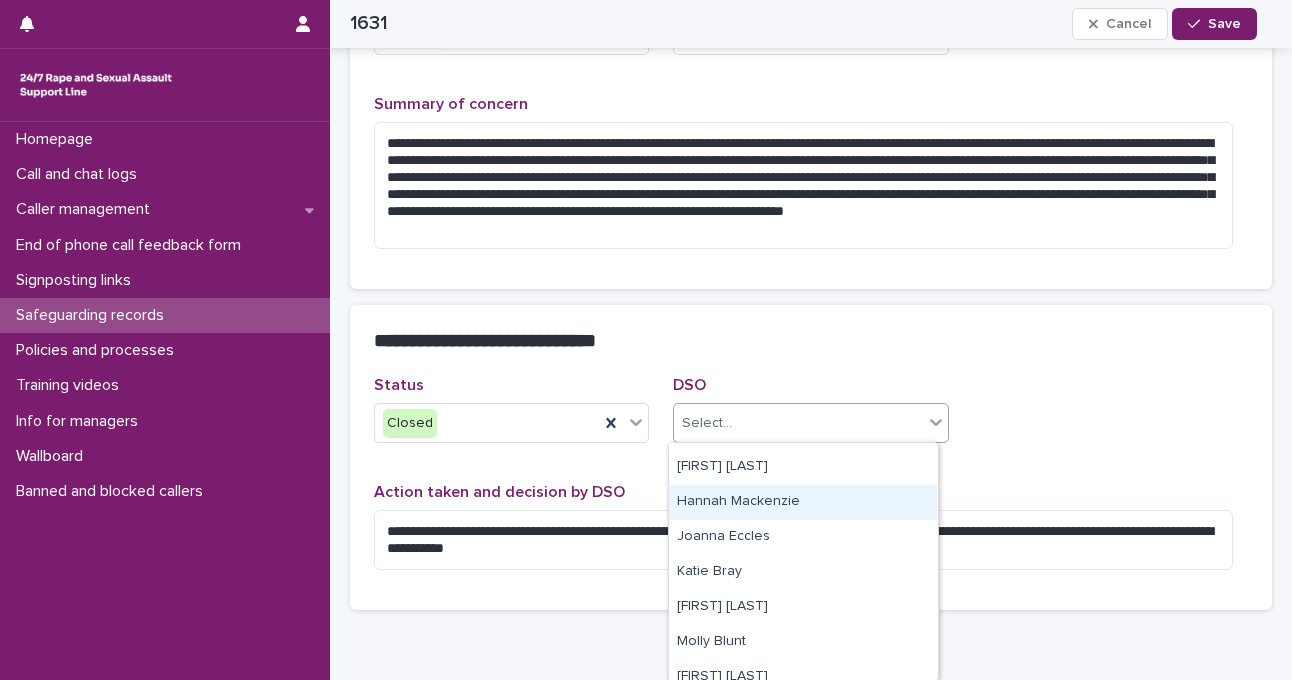 click on "Hannah Mackenzie" at bounding box center [803, 502] 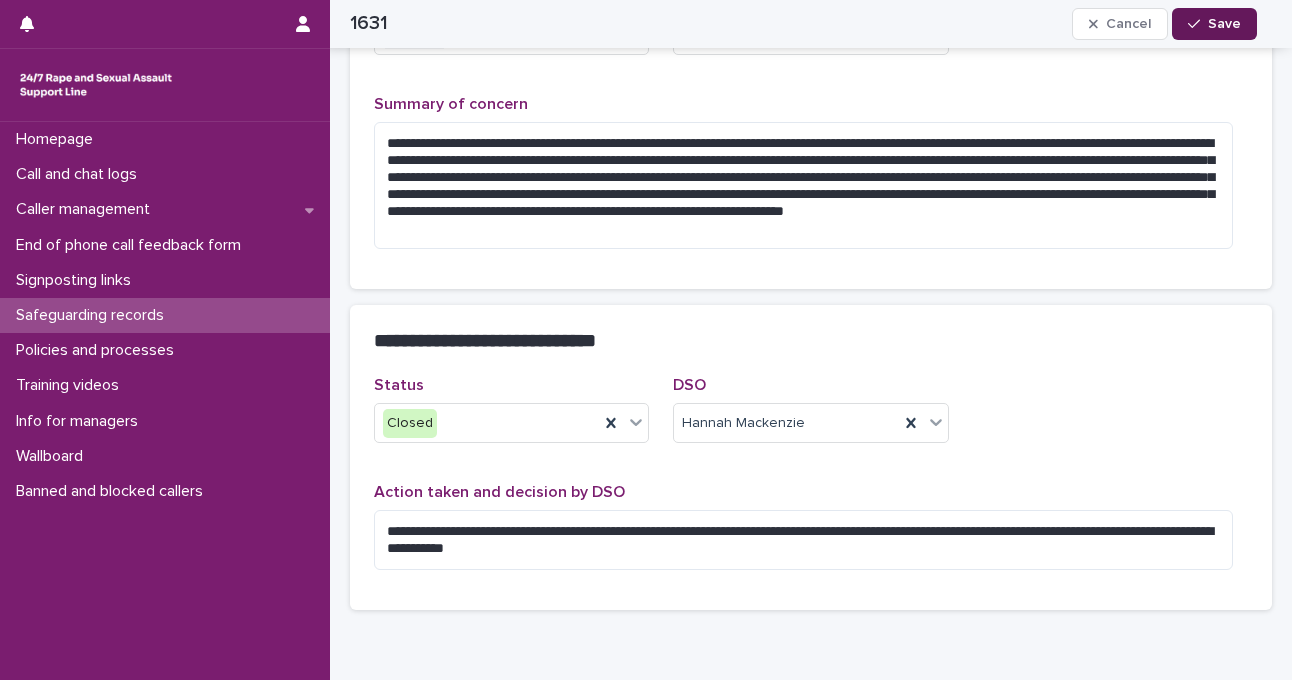 click at bounding box center (1198, 24) 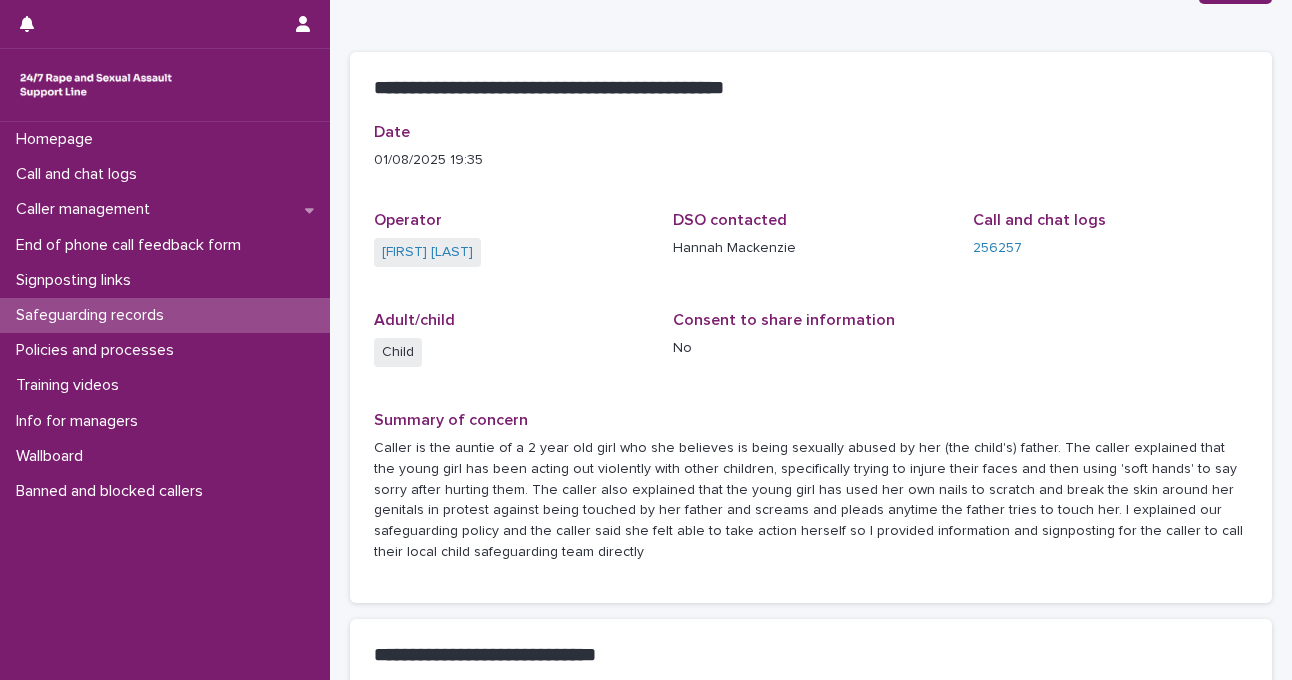 scroll, scrollTop: 0, scrollLeft: 0, axis: both 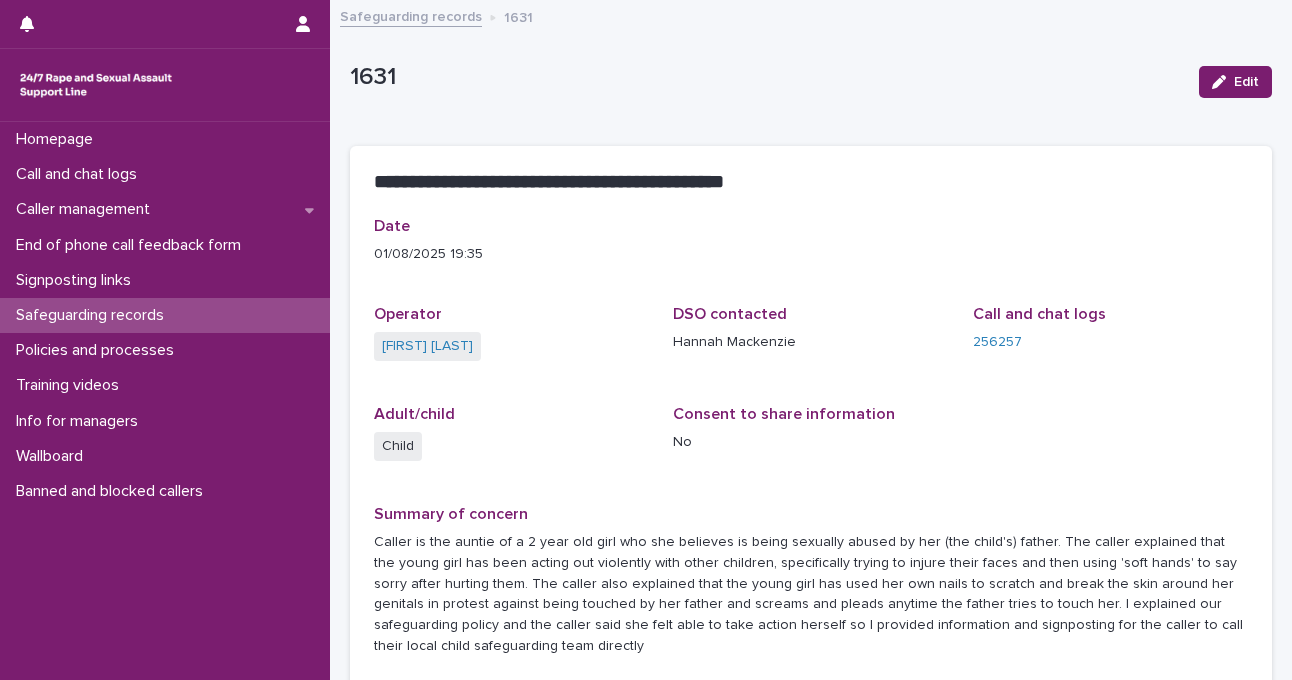 click on "Safeguarding records" at bounding box center [411, 15] 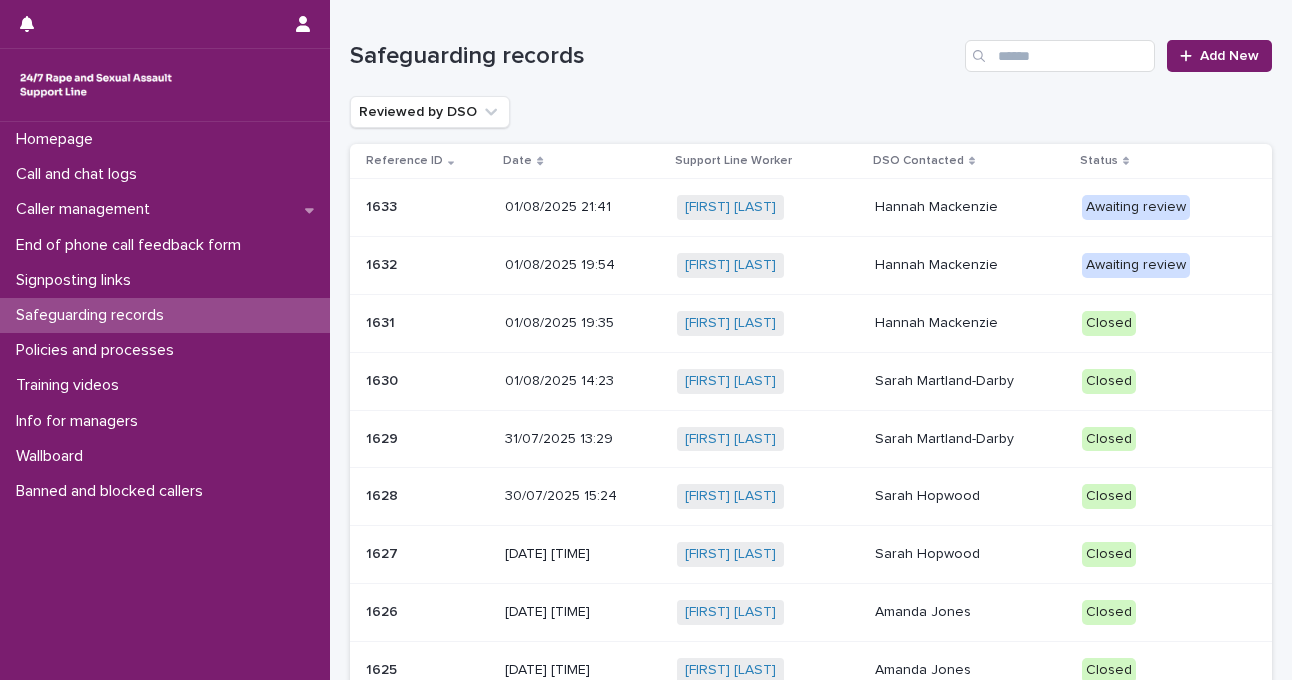 click on "Hannah Mackenzie" at bounding box center [970, 265] 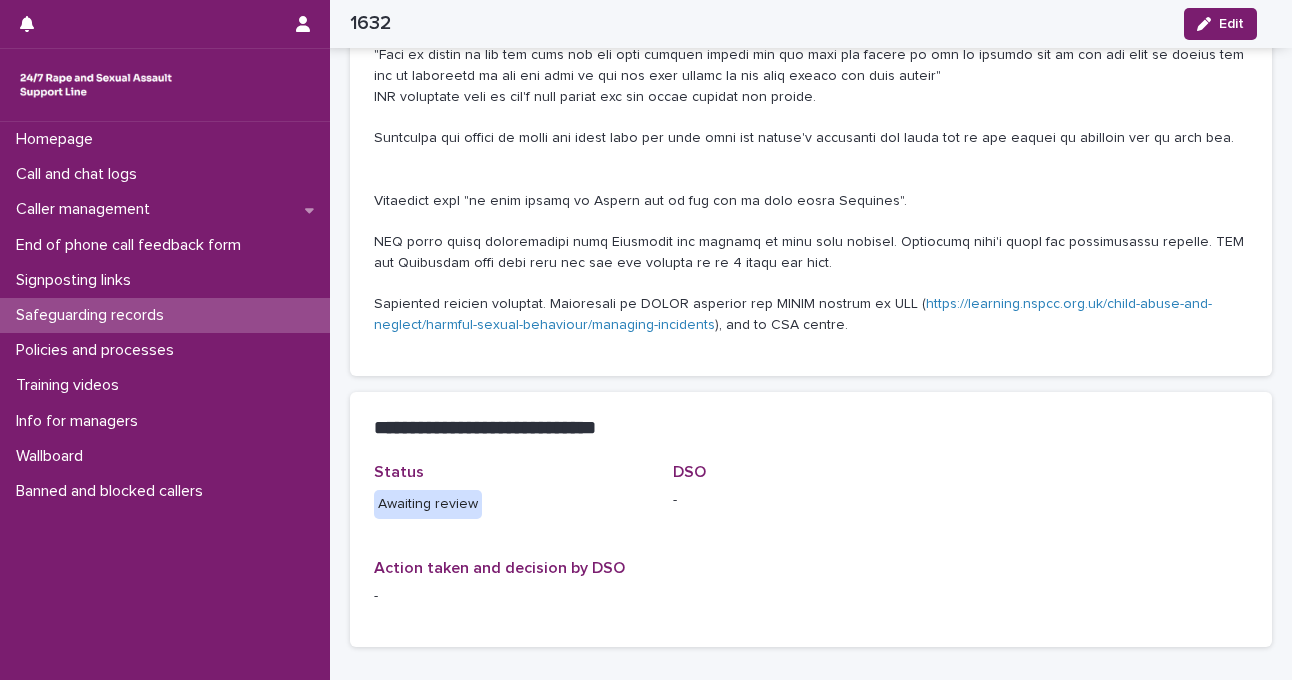 scroll, scrollTop: 800, scrollLeft: 0, axis: vertical 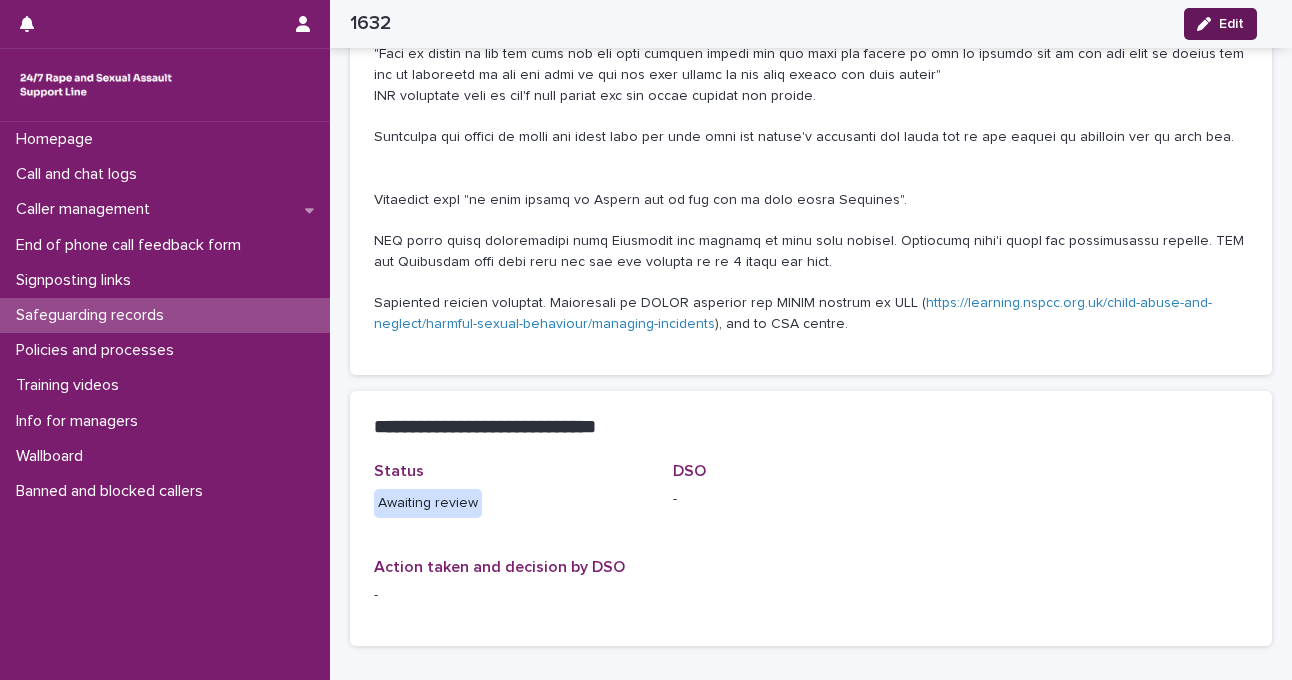 click on "Edit" at bounding box center [1231, 24] 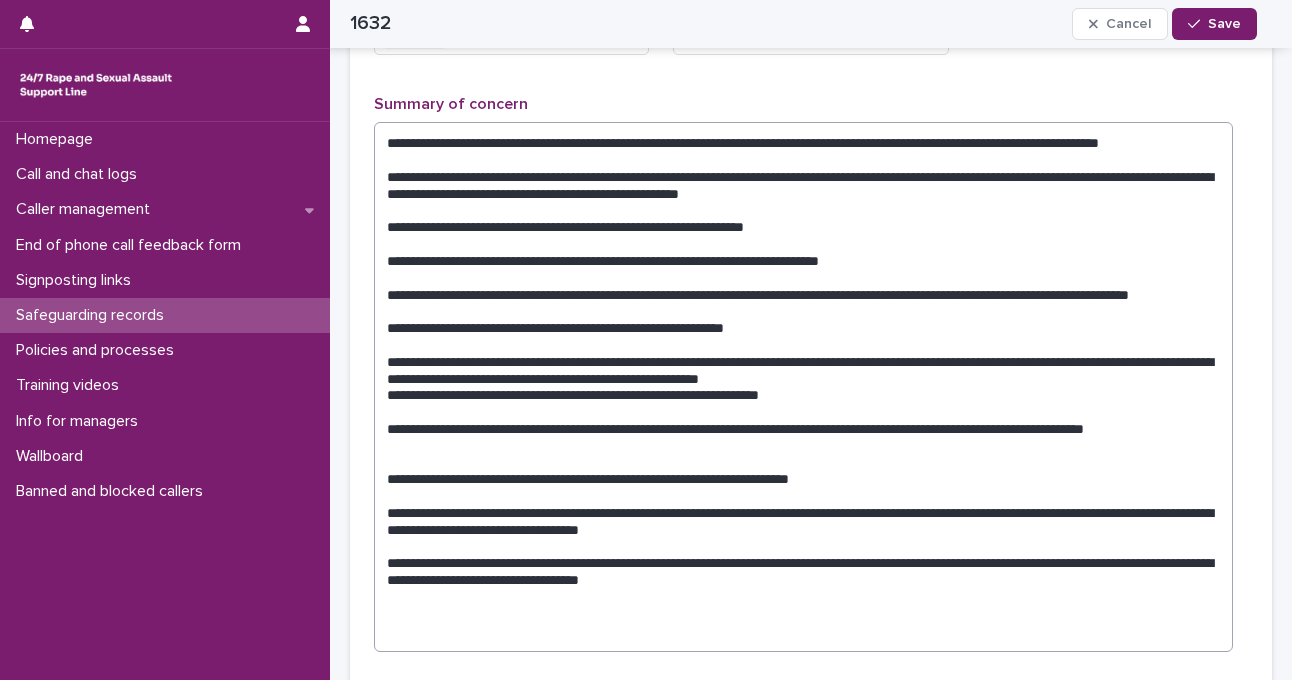 scroll, scrollTop: 911, scrollLeft: 0, axis: vertical 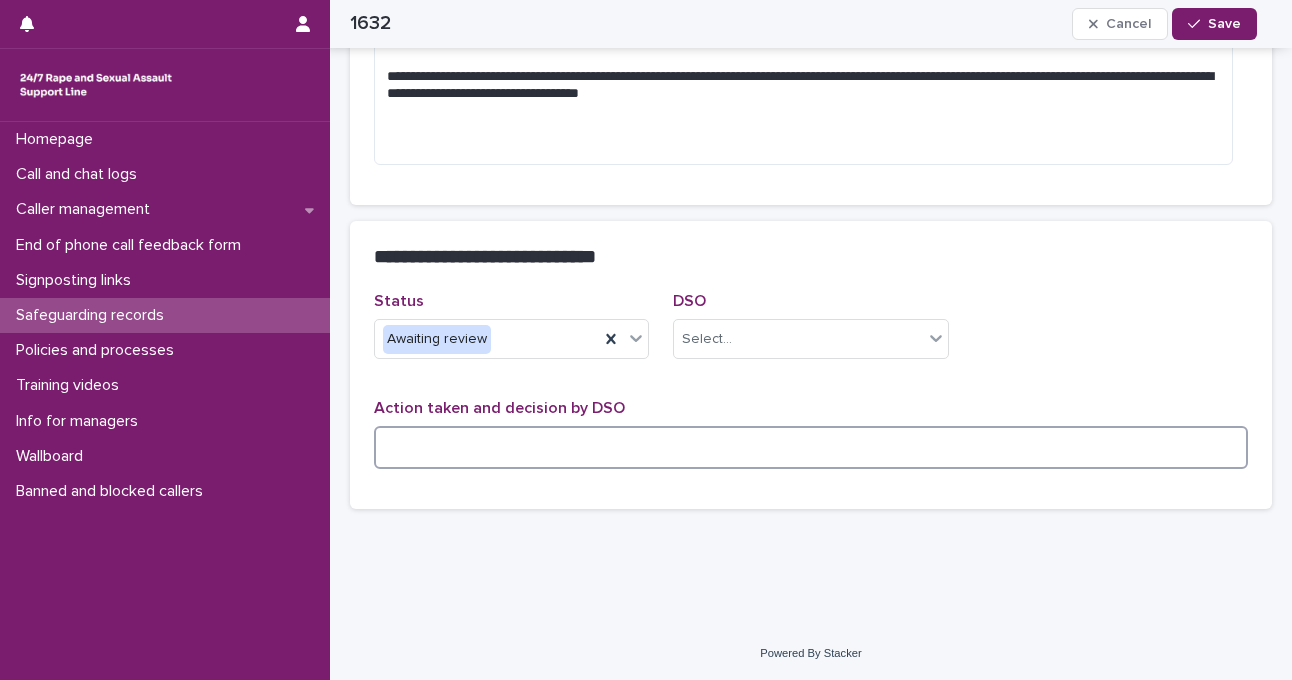 click at bounding box center (811, 447) 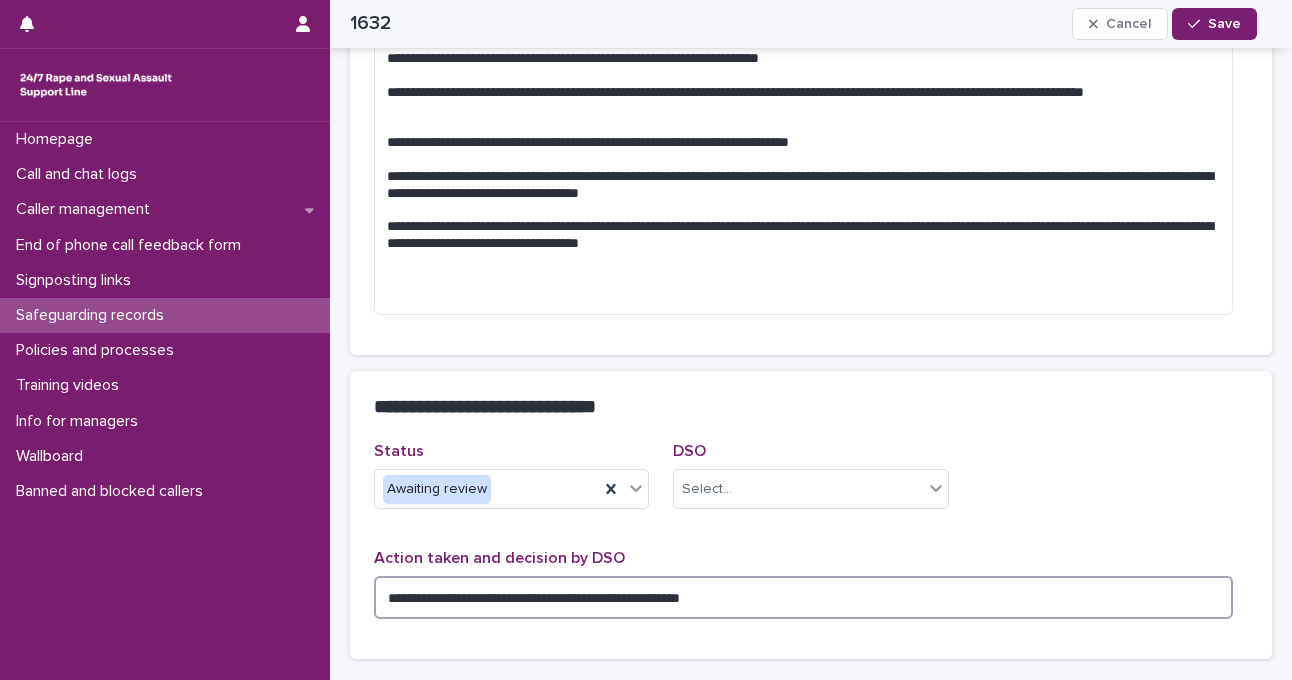 scroll, scrollTop: 911, scrollLeft: 0, axis: vertical 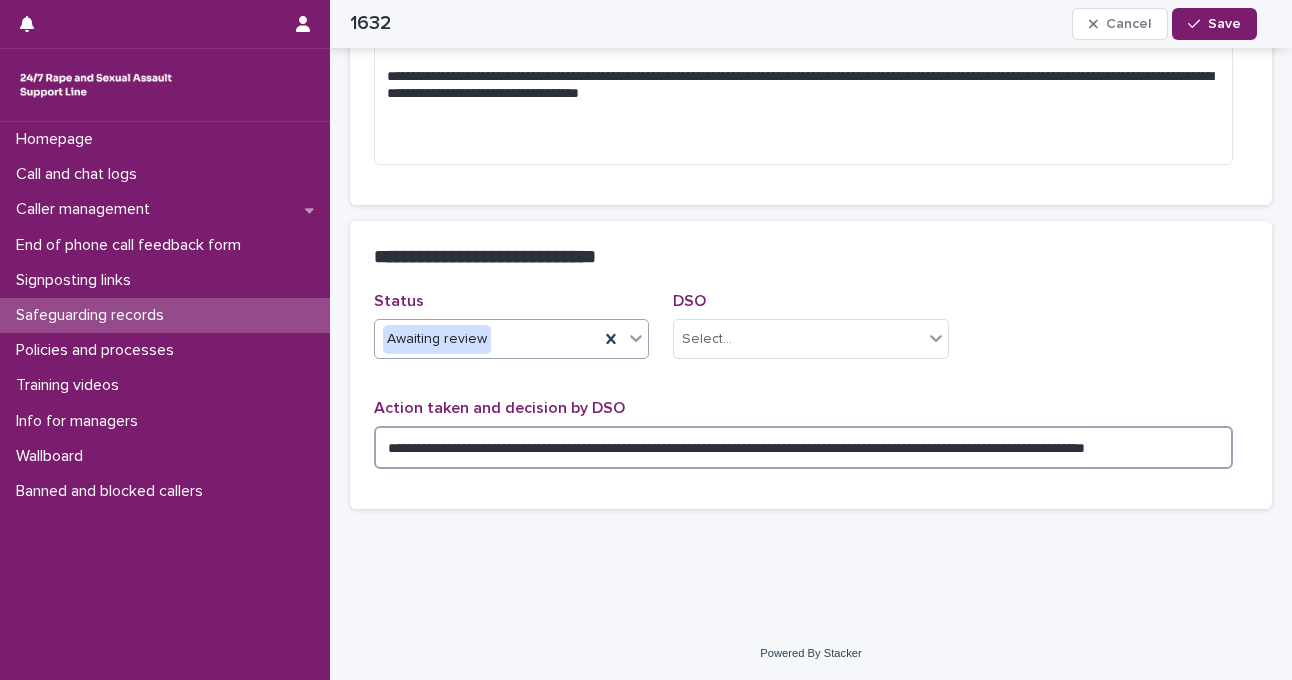 type on "**********" 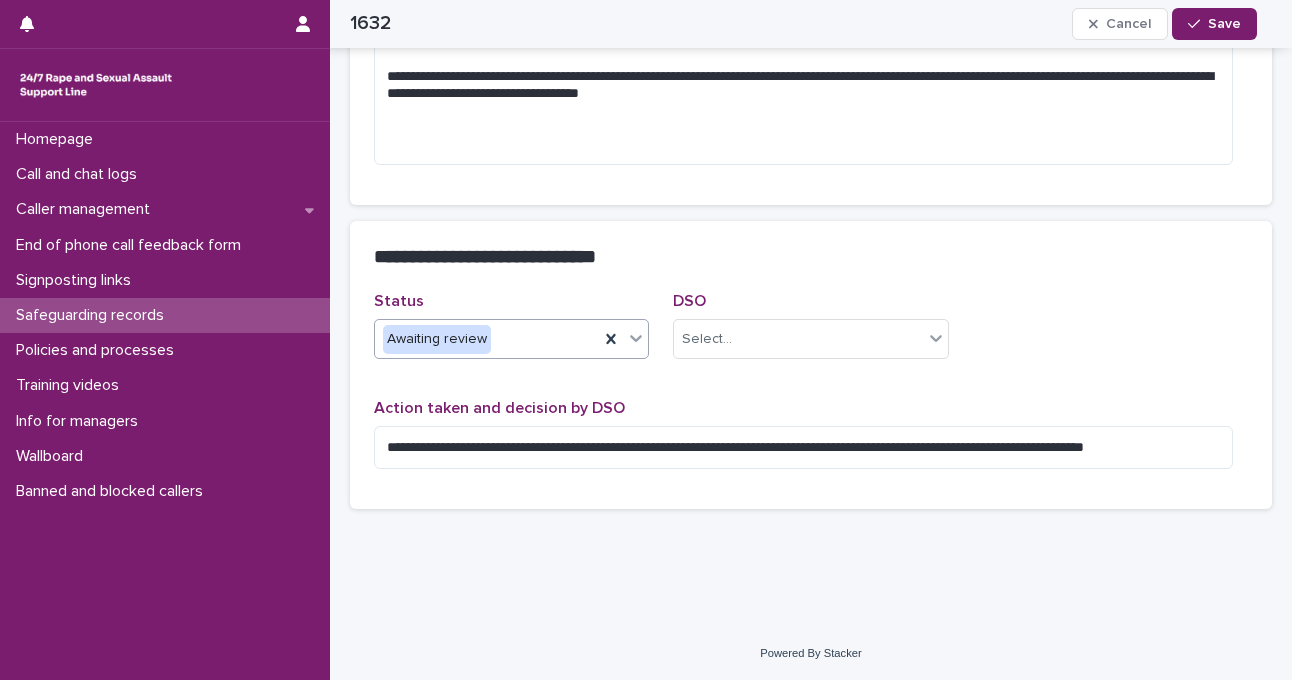 click on "Awaiting review" at bounding box center [487, 339] 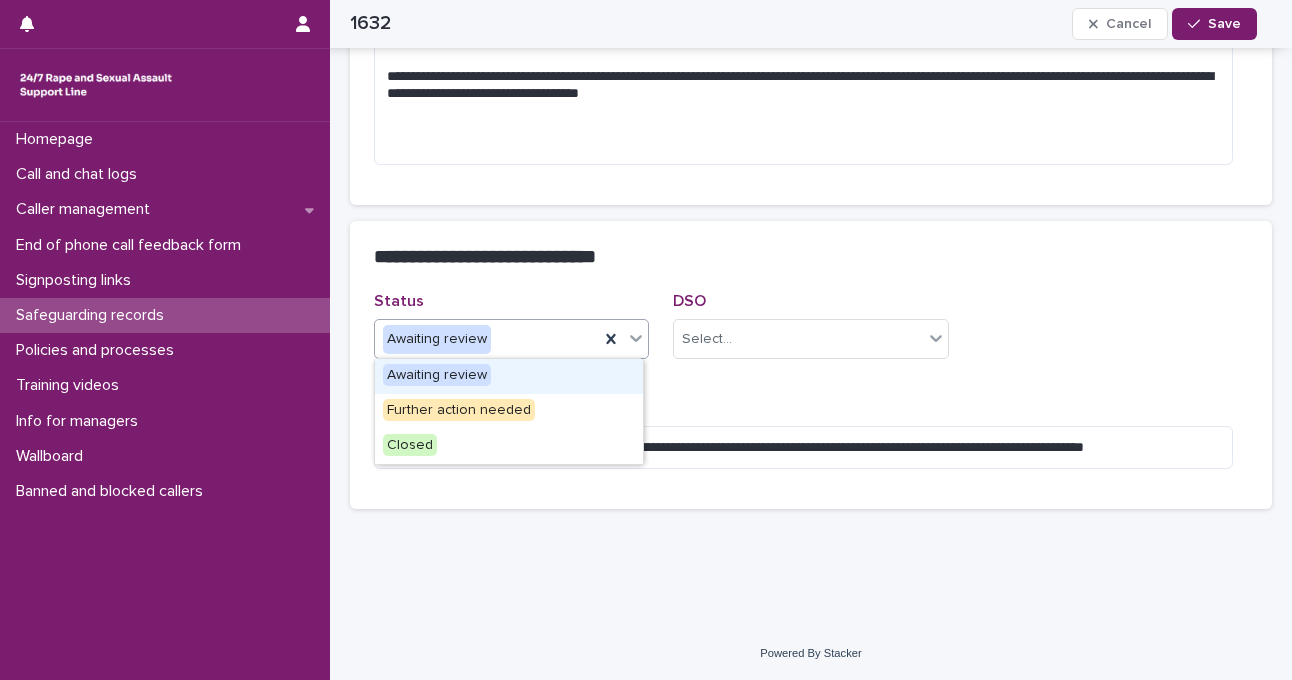 click on "Awaiting review" at bounding box center (487, 339) 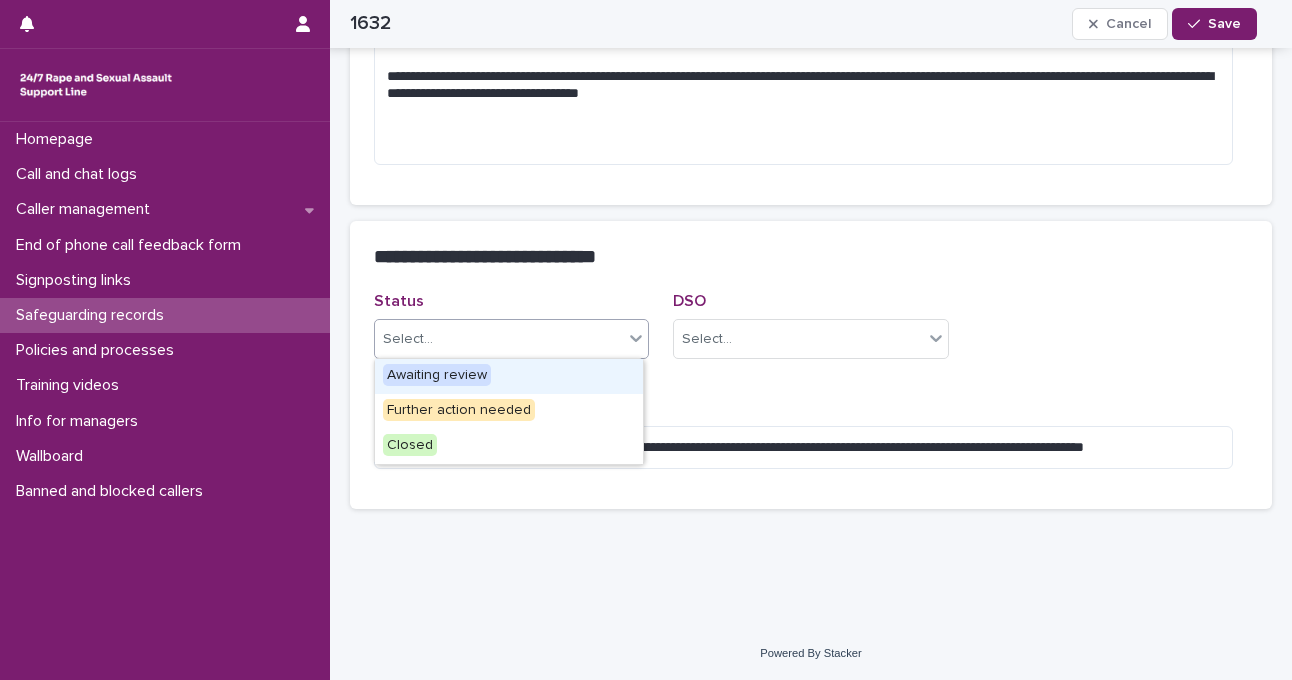 click at bounding box center [636, 338] 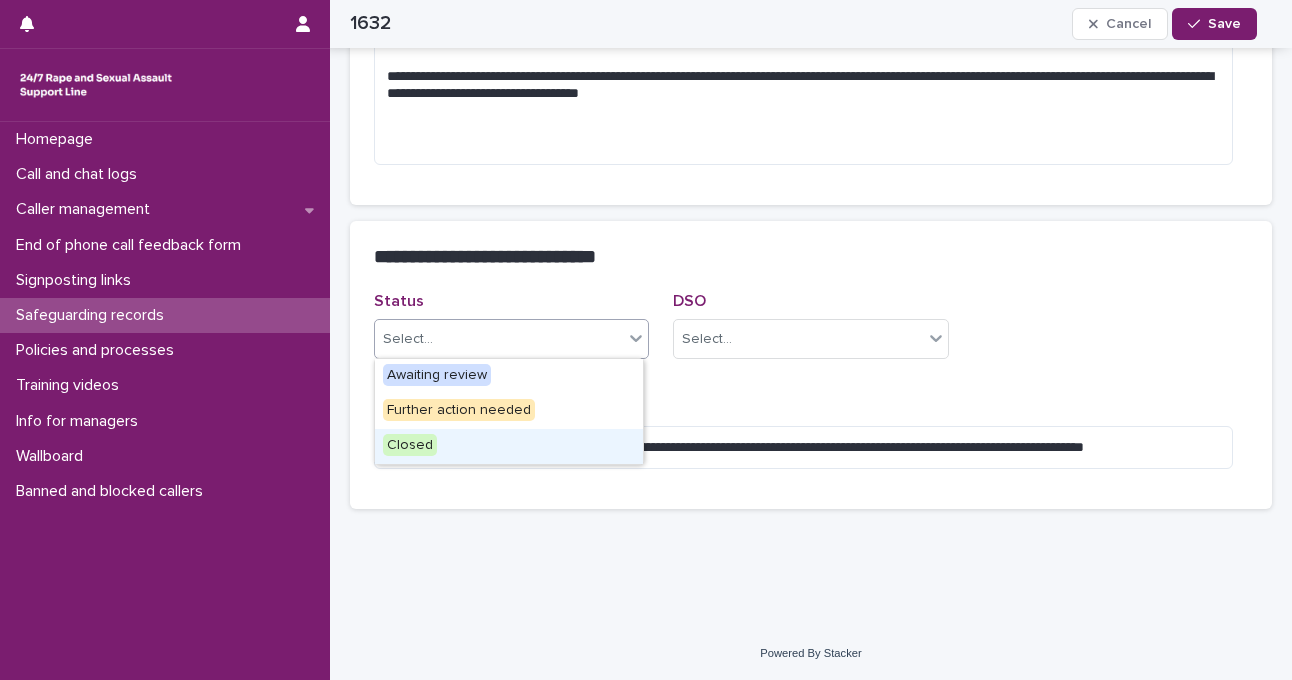 click on "Closed" at bounding box center [509, 446] 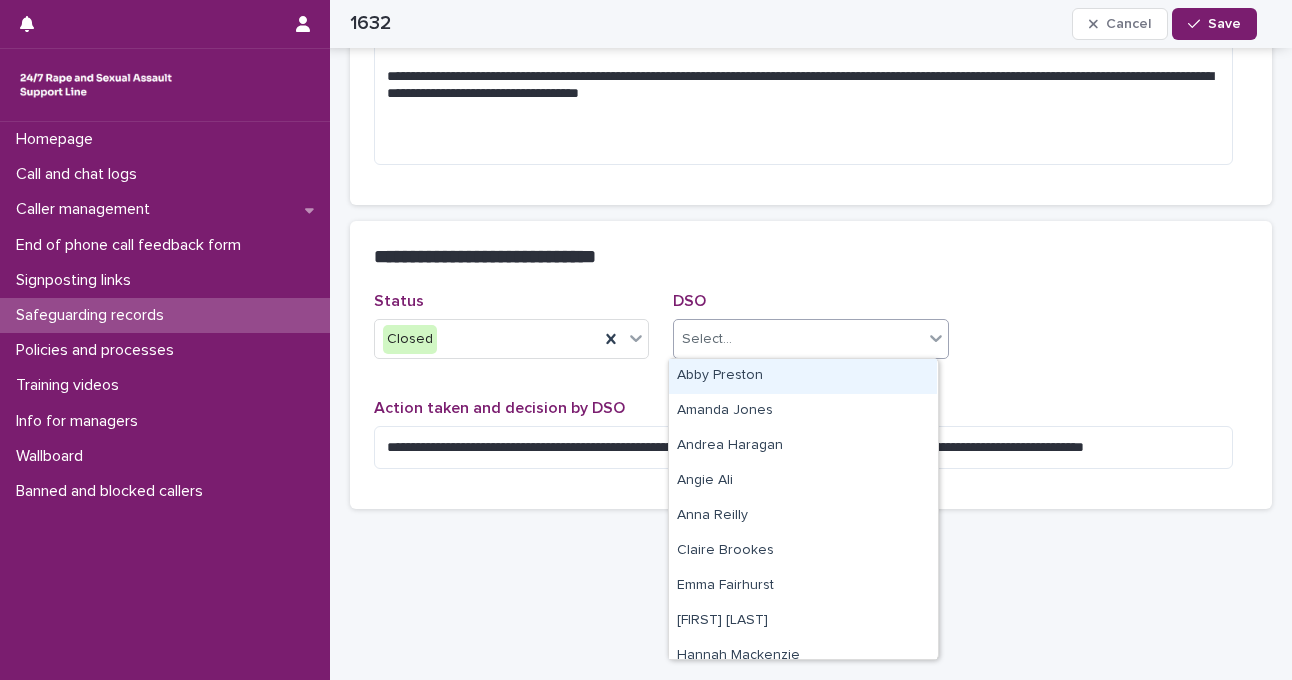 click on "Select..." at bounding box center (798, 339) 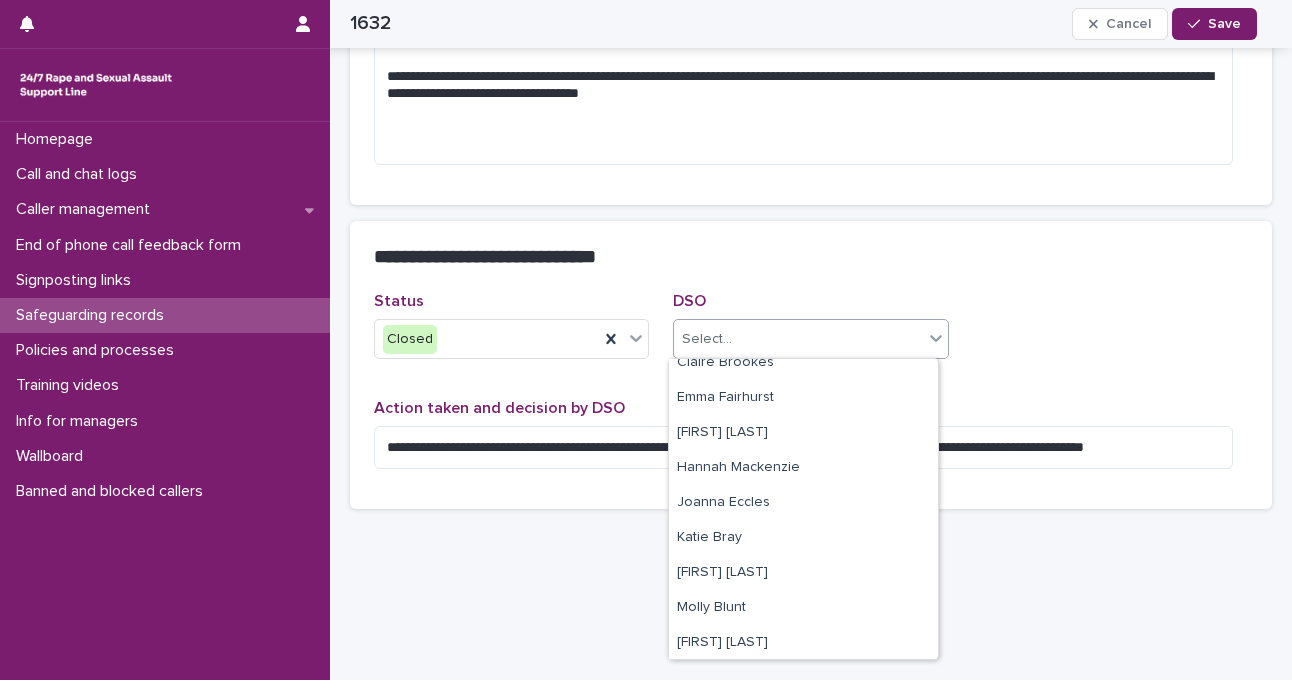 scroll, scrollTop: 188, scrollLeft: 0, axis: vertical 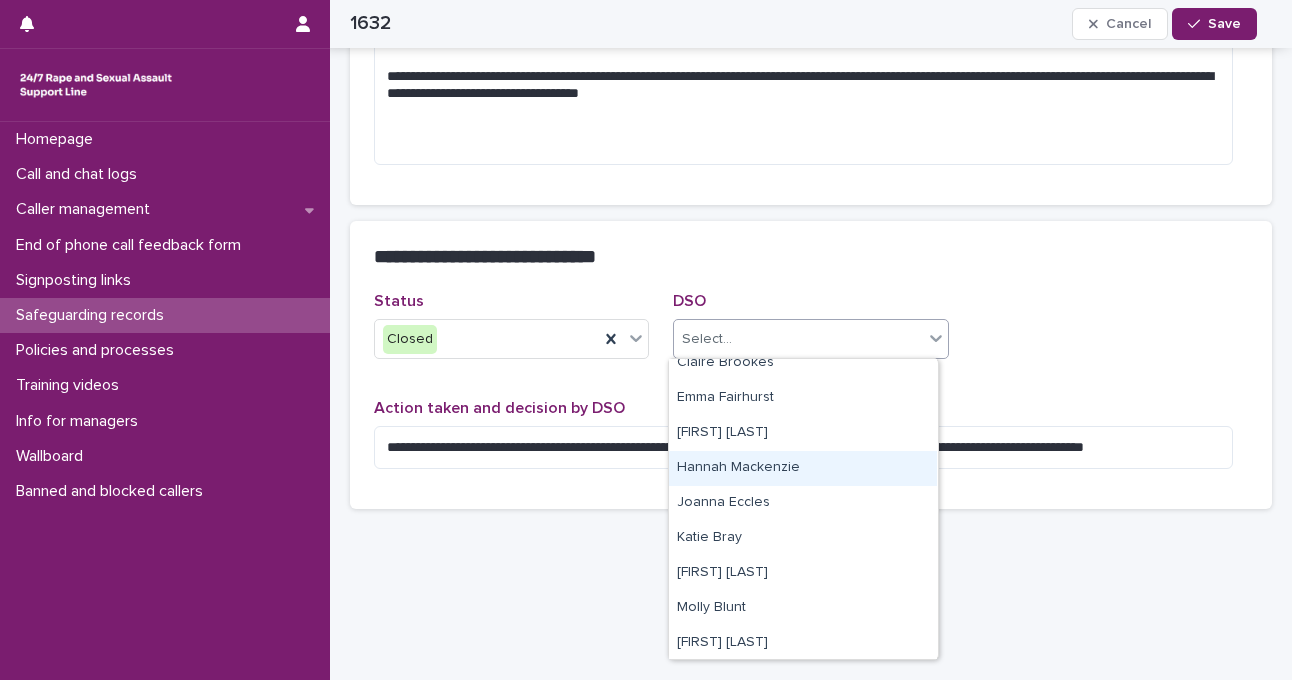click on "Hannah Mackenzie" at bounding box center [803, 468] 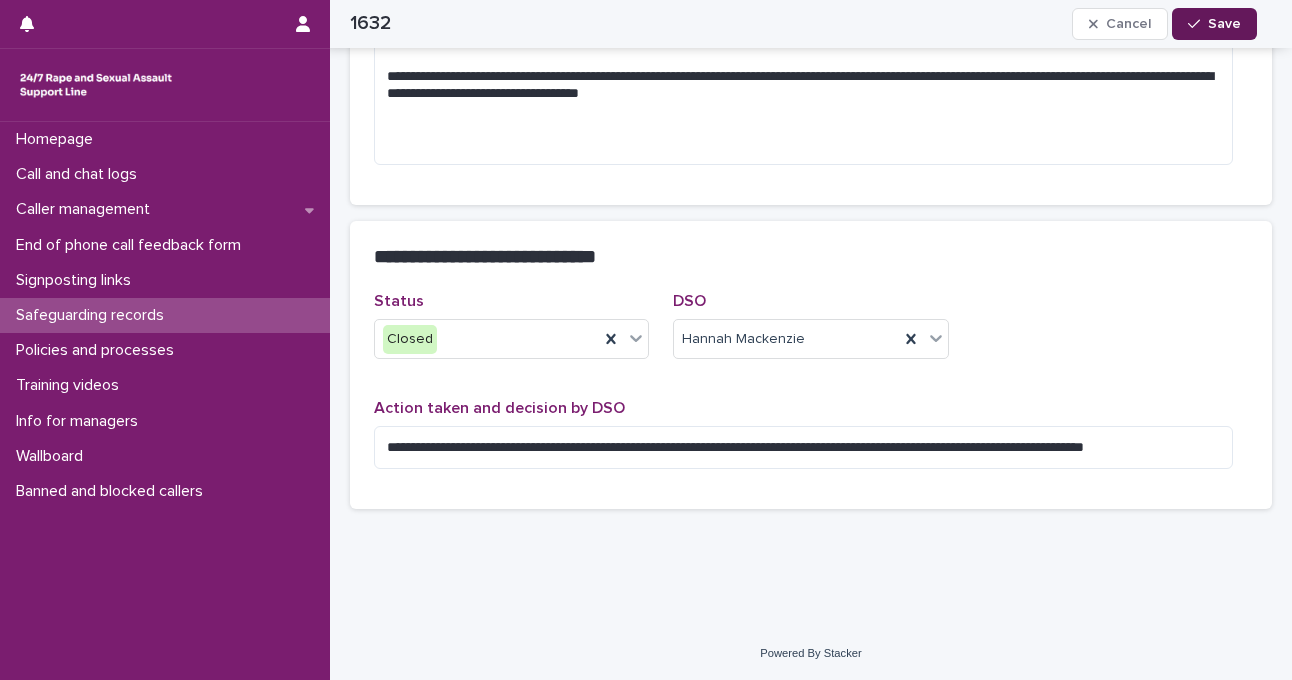 click on "Save" at bounding box center (1224, 24) 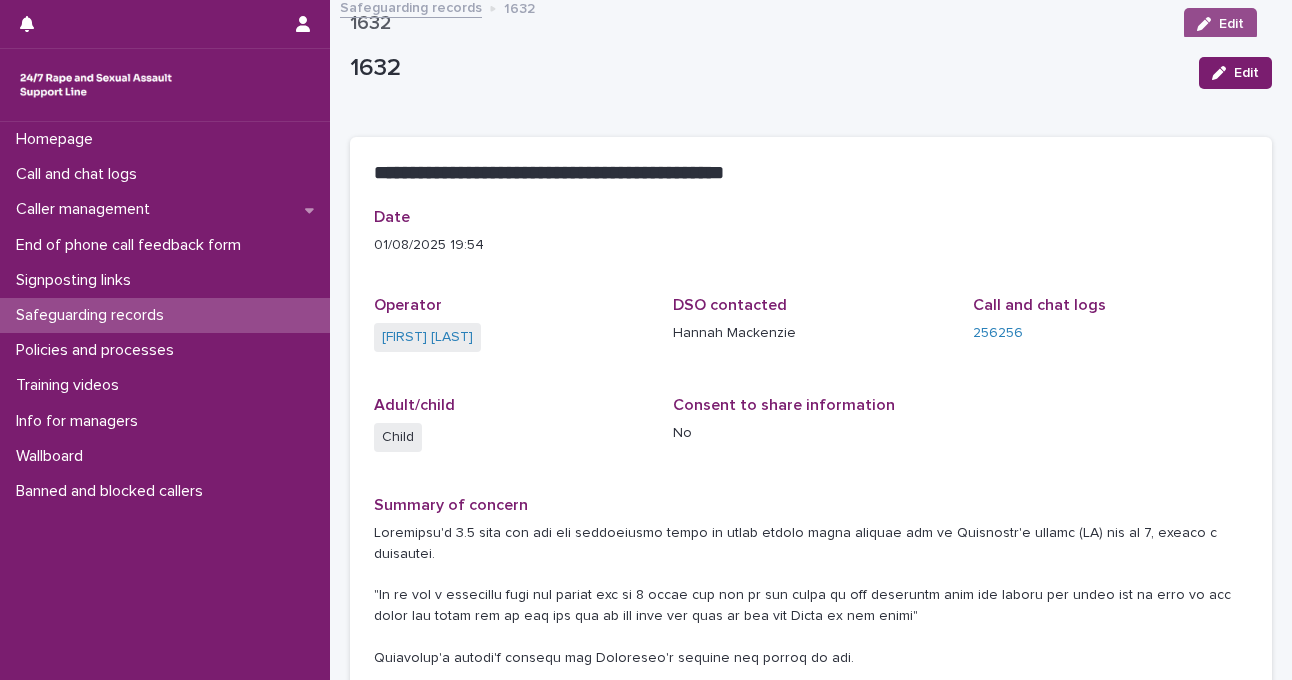 scroll, scrollTop: 0, scrollLeft: 0, axis: both 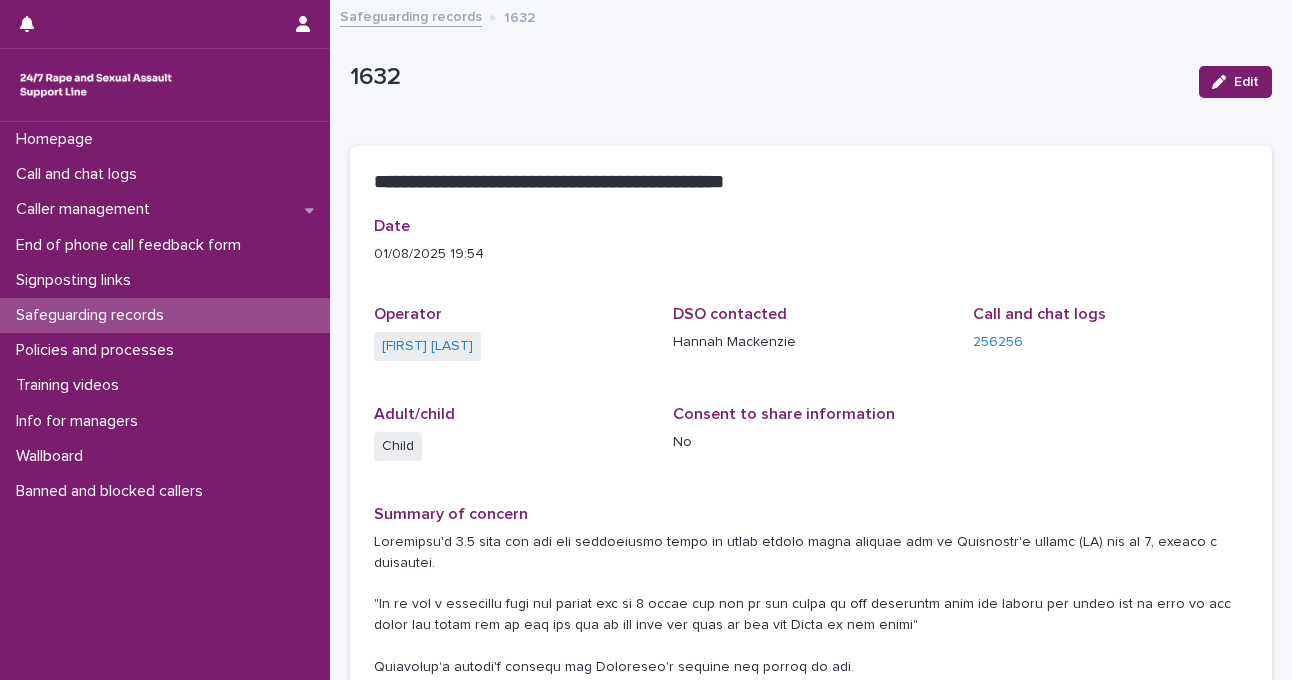 click on "Safeguarding records" at bounding box center [411, 15] 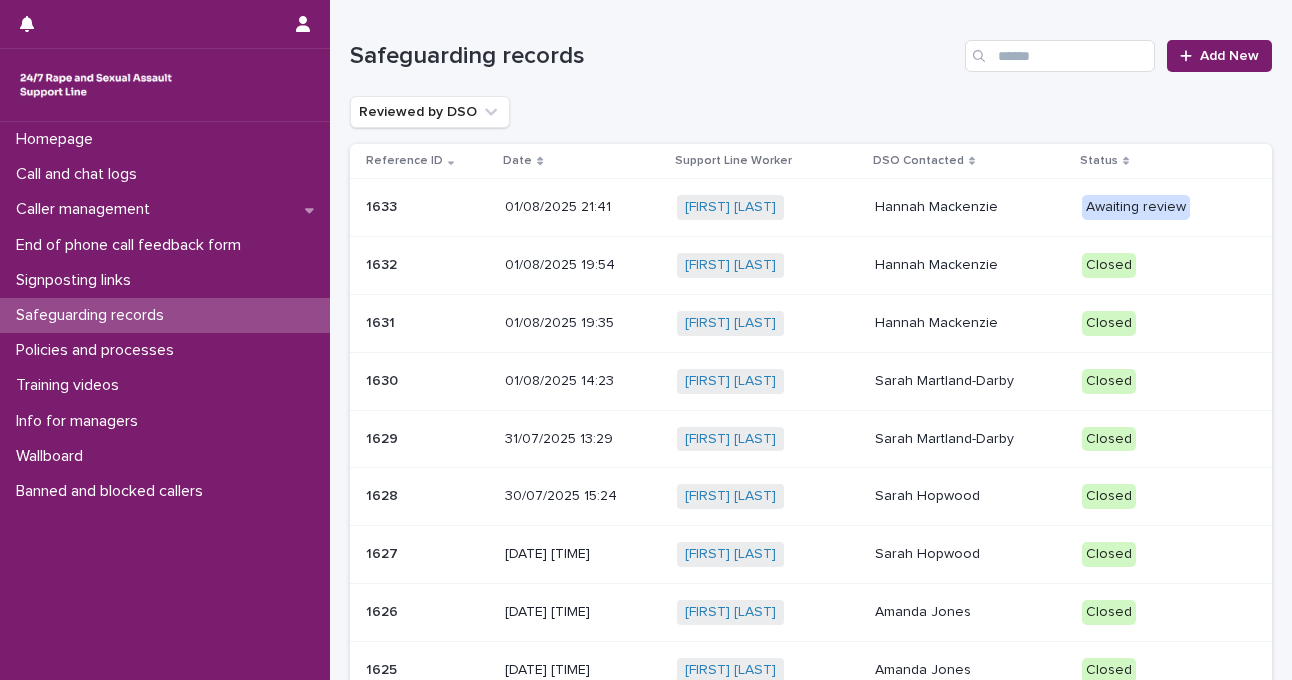 click on "01/08/2025 21:41" at bounding box center (582, 207) 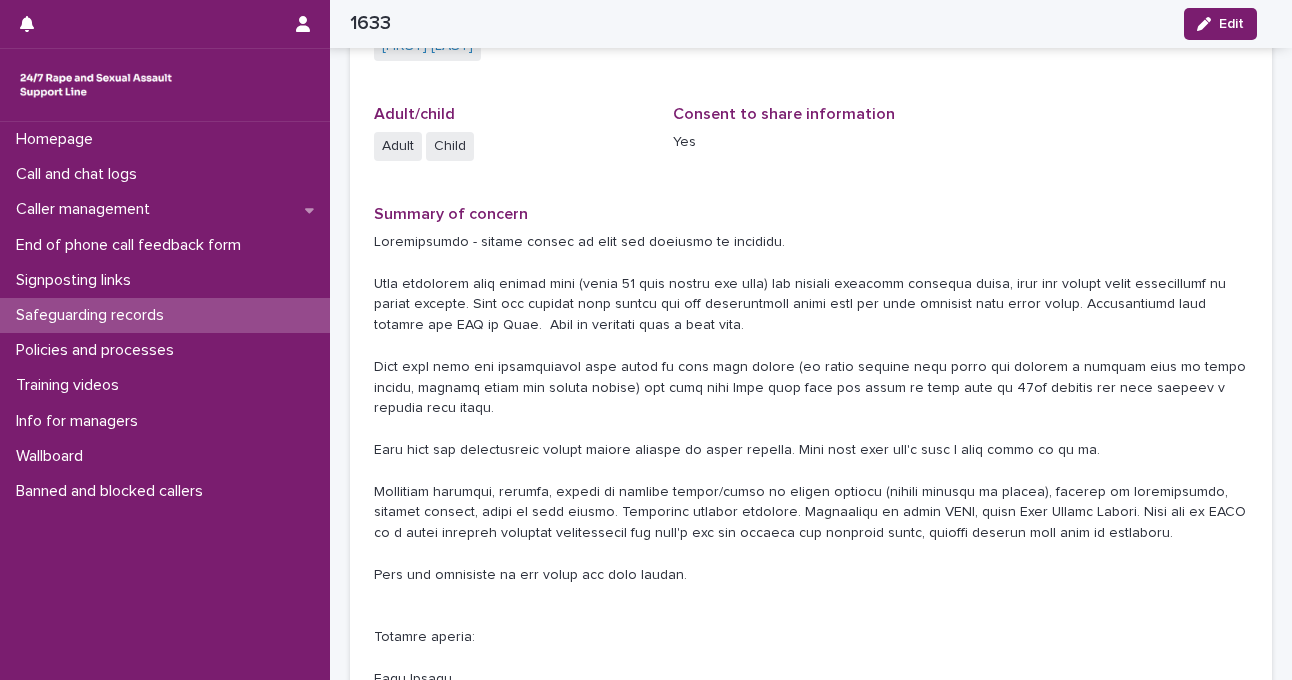 scroll, scrollTop: 303, scrollLeft: 0, axis: vertical 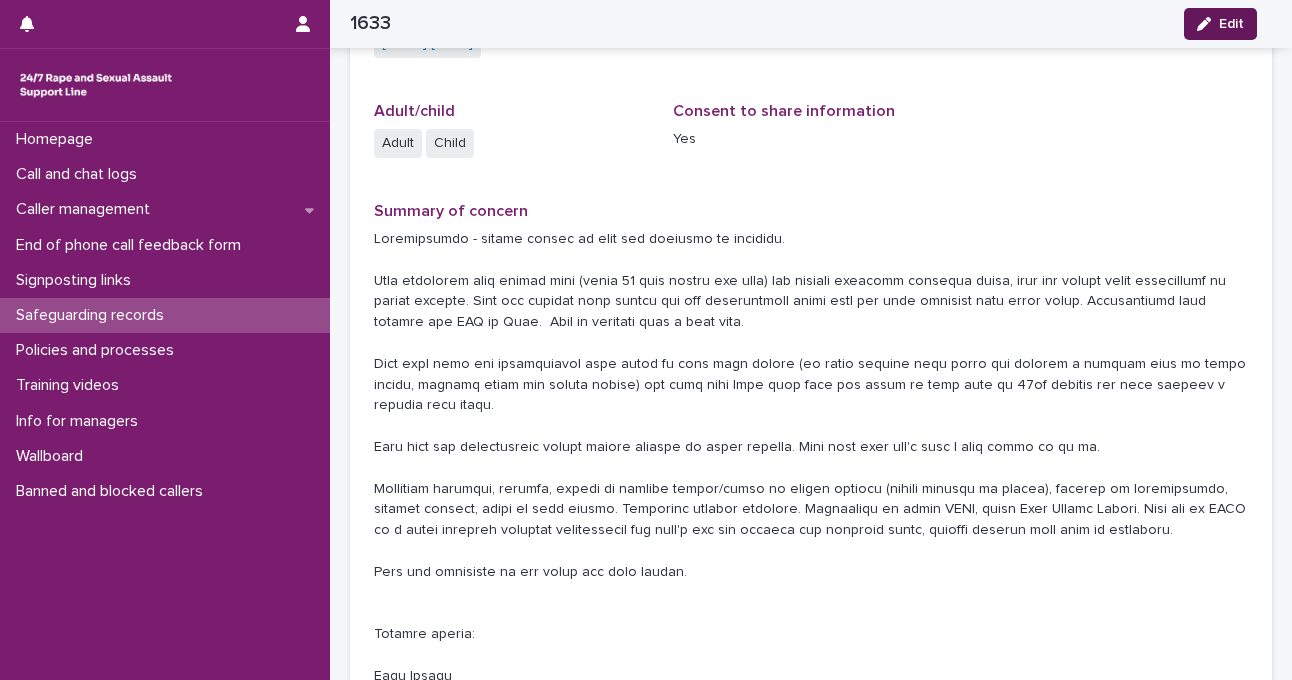 click at bounding box center (1208, 24) 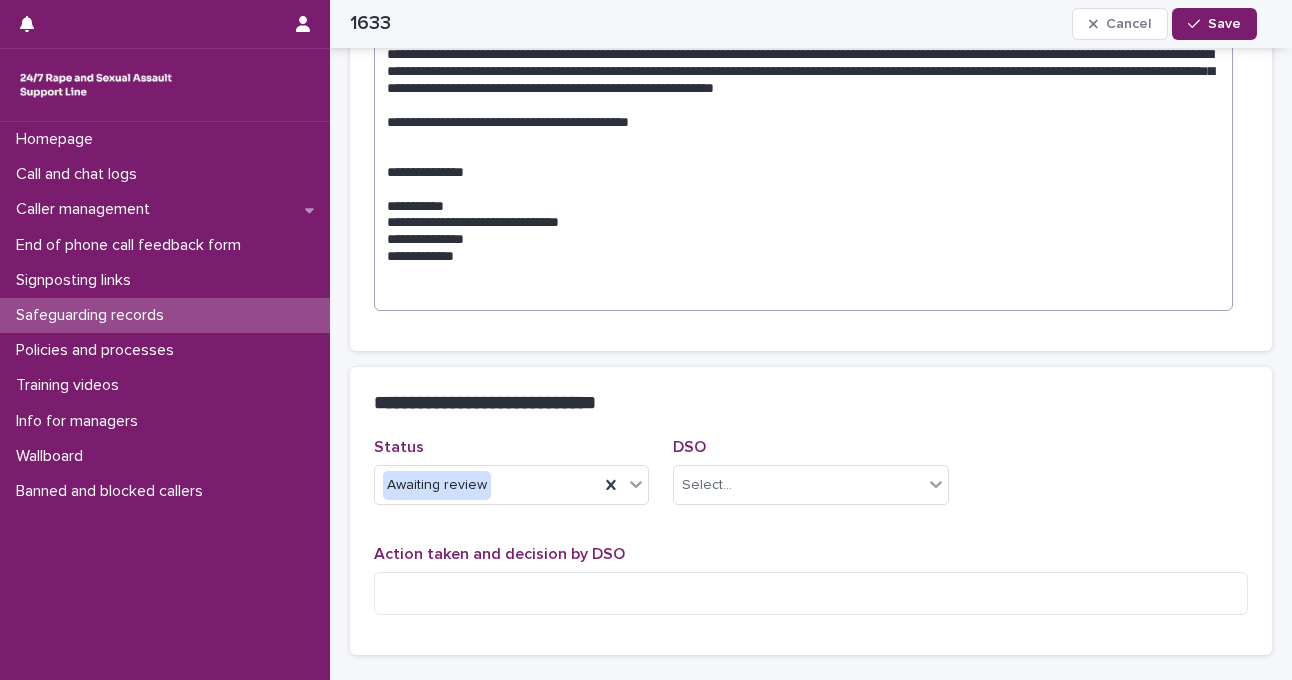 scroll, scrollTop: 827, scrollLeft: 0, axis: vertical 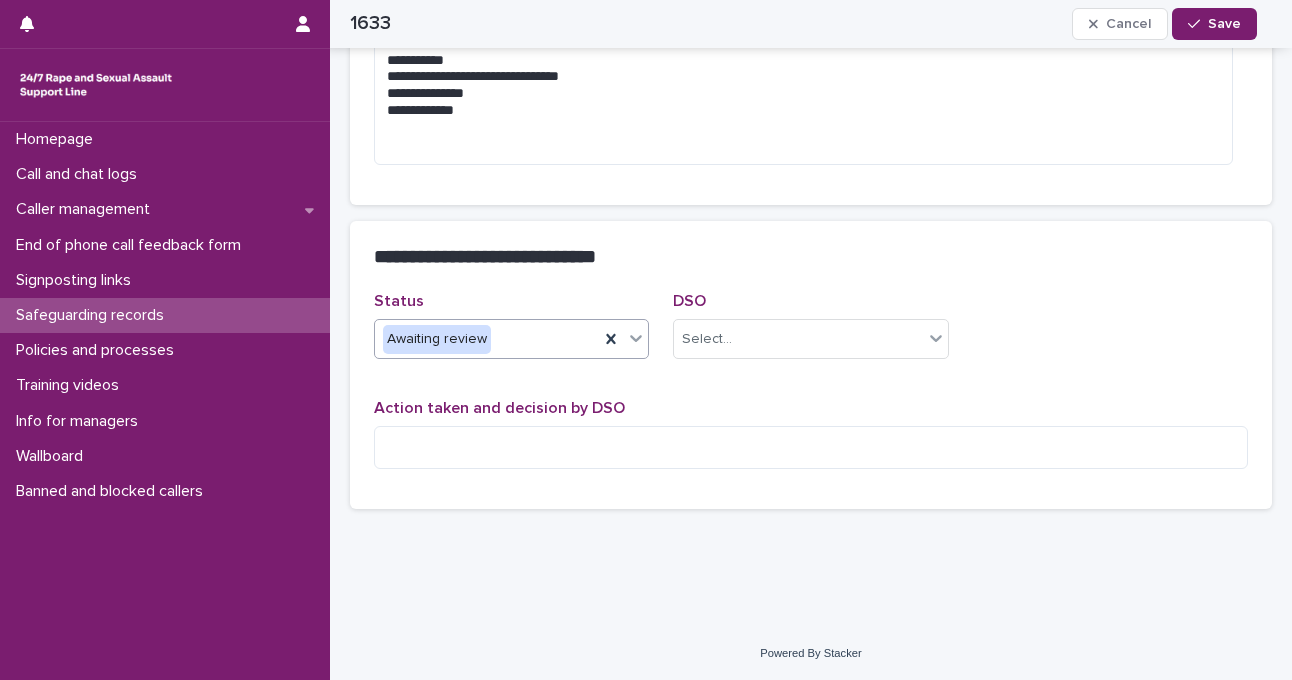 click at bounding box center (636, 338) 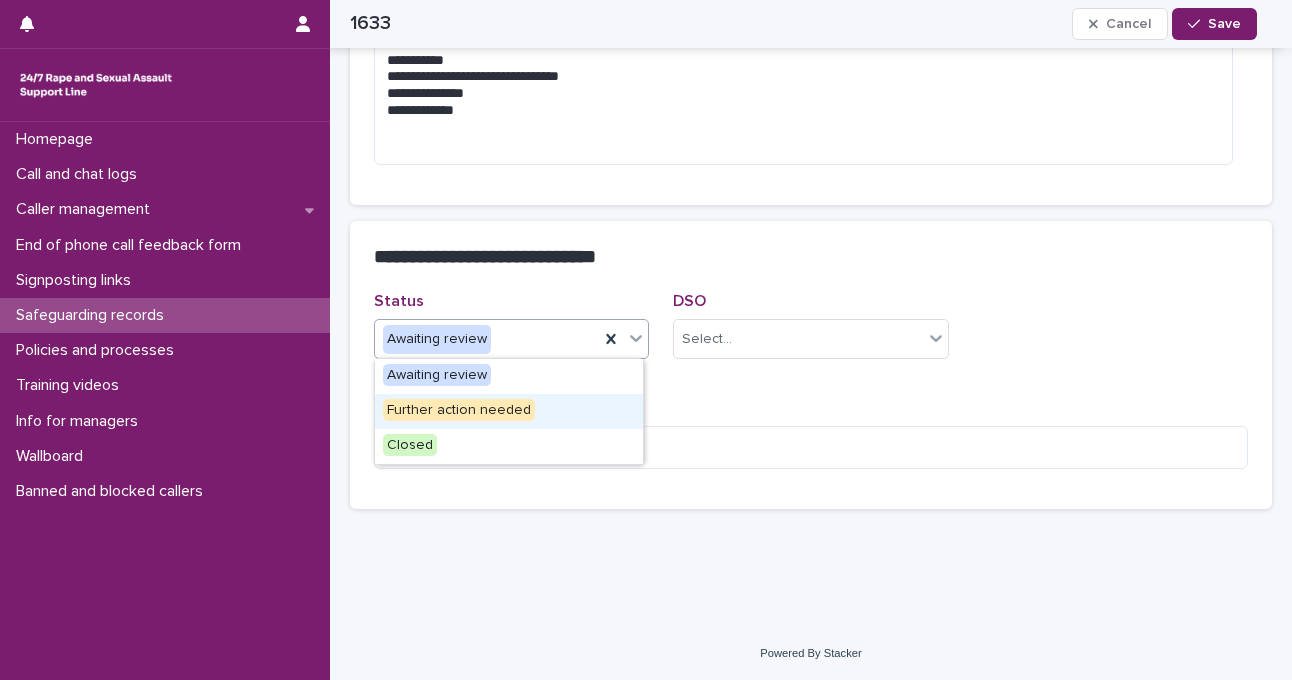 click on "Further action needed" at bounding box center [509, 411] 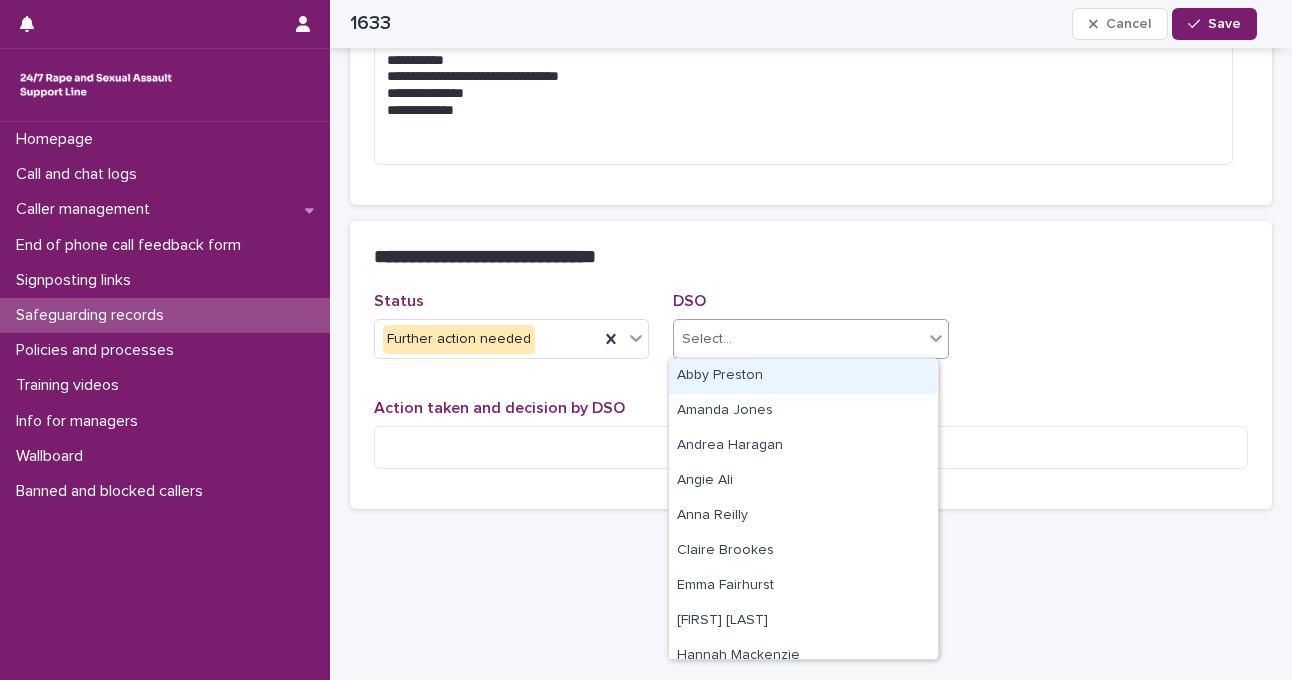 click on "Select..." at bounding box center (798, 339) 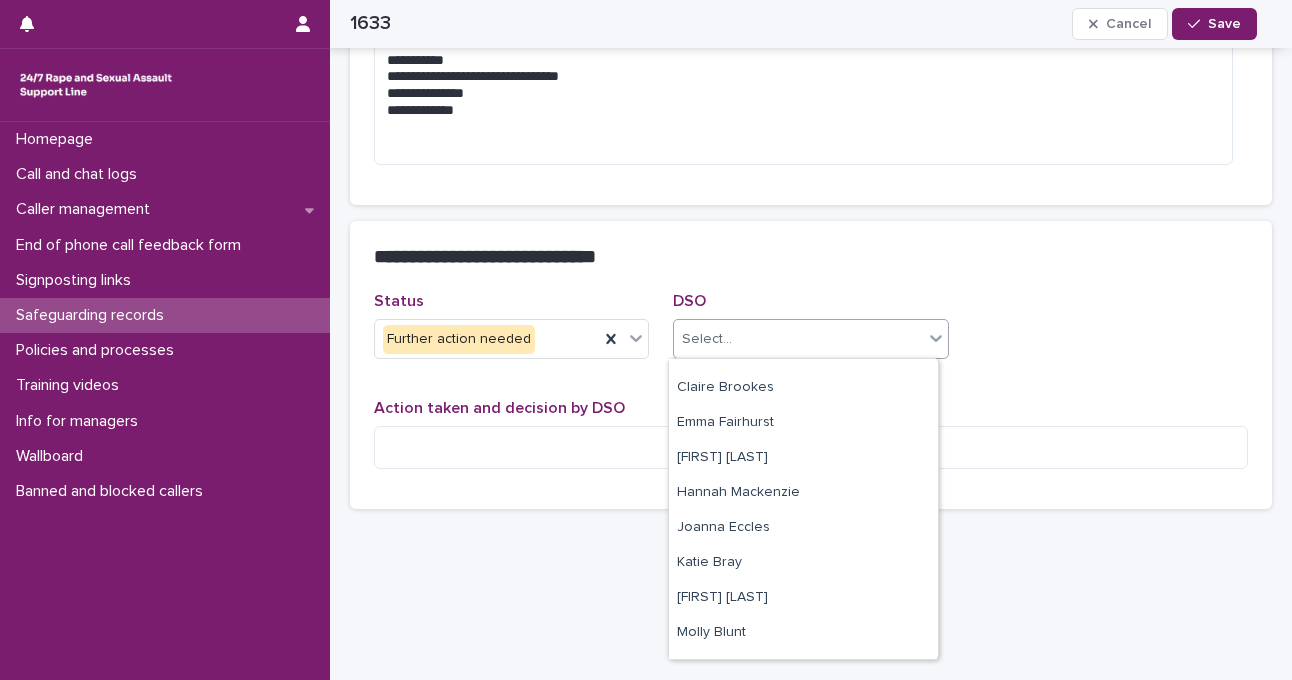 scroll, scrollTop: 164, scrollLeft: 0, axis: vertical 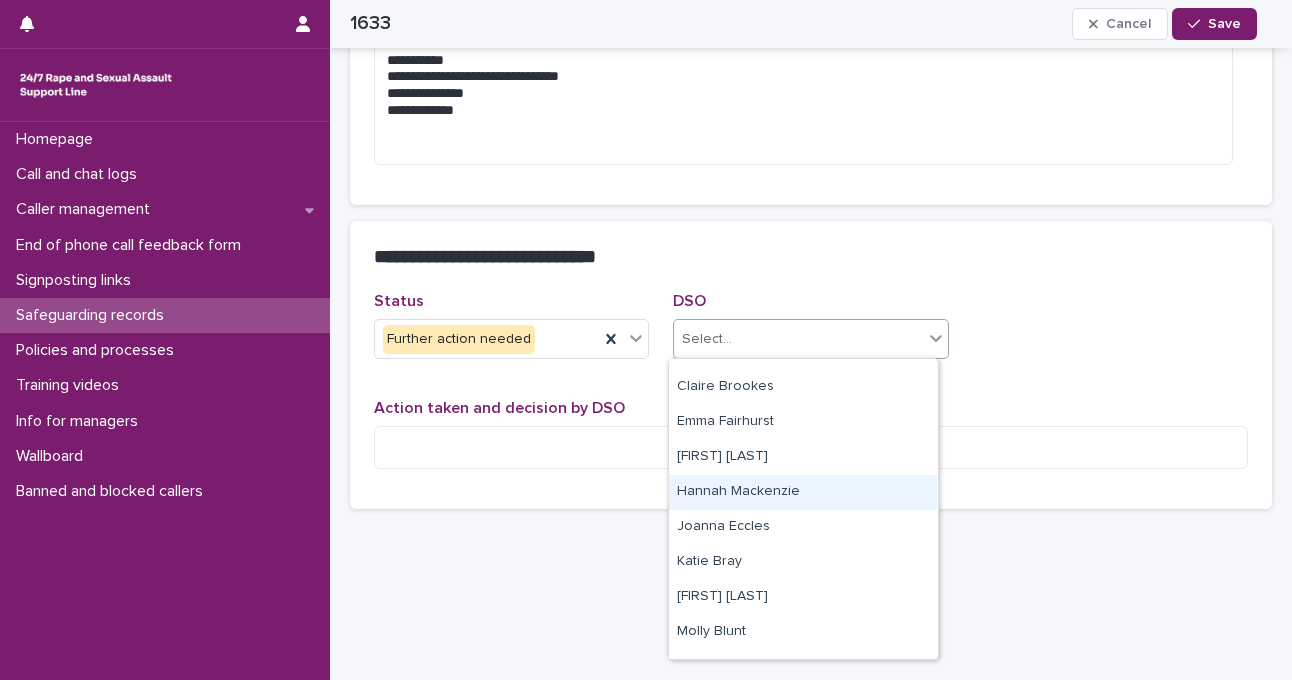 click on "Hannah Mackenzie" at bounding box center (803, 492) 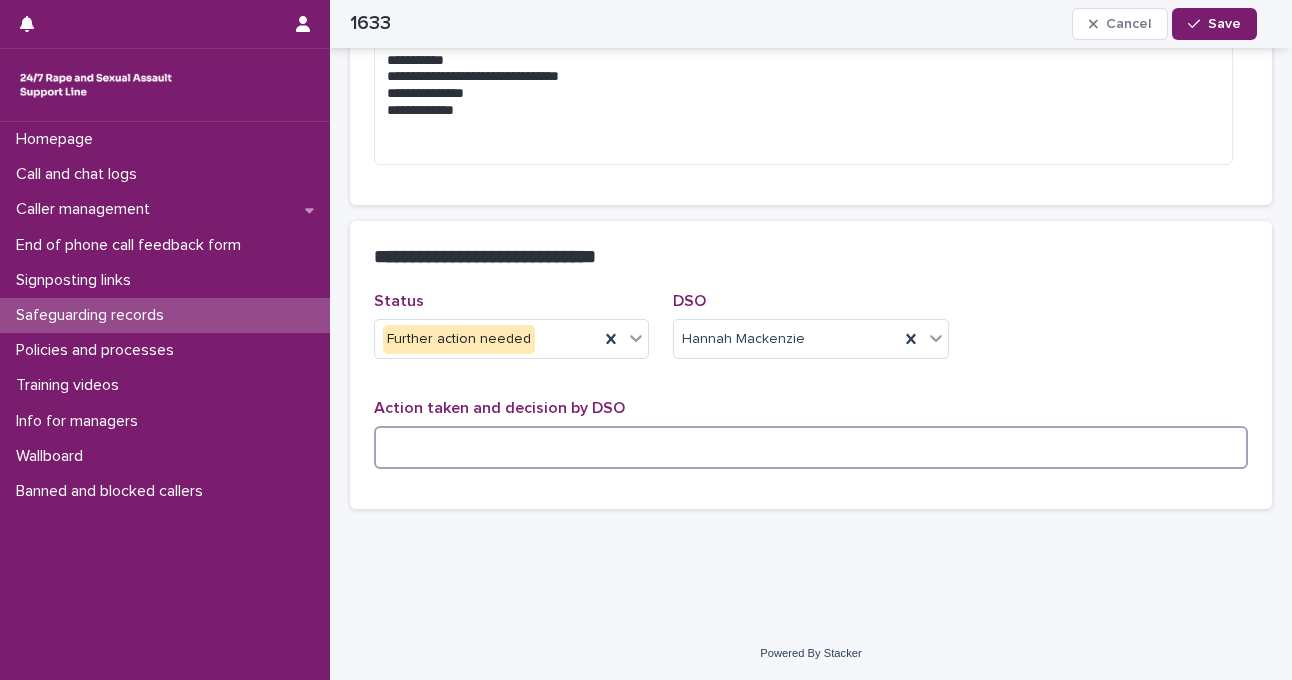 click at bounding box center (811, 447) 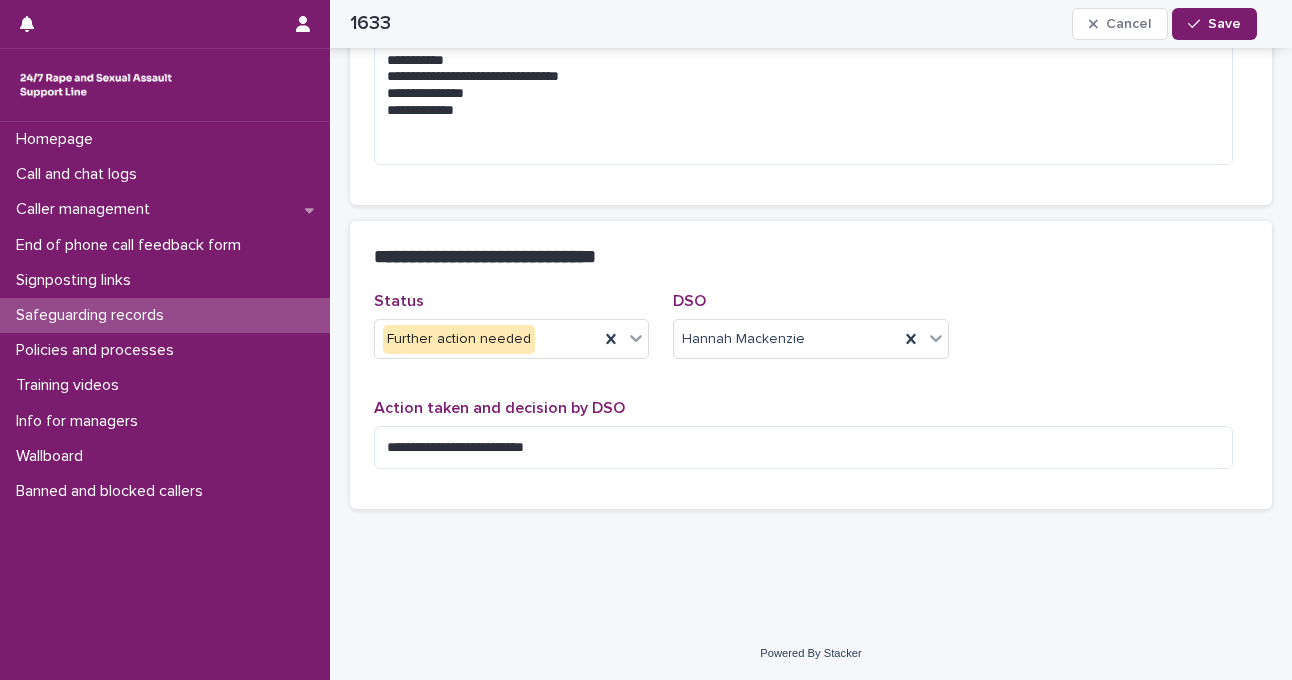 click at bounding box center (148, 24) 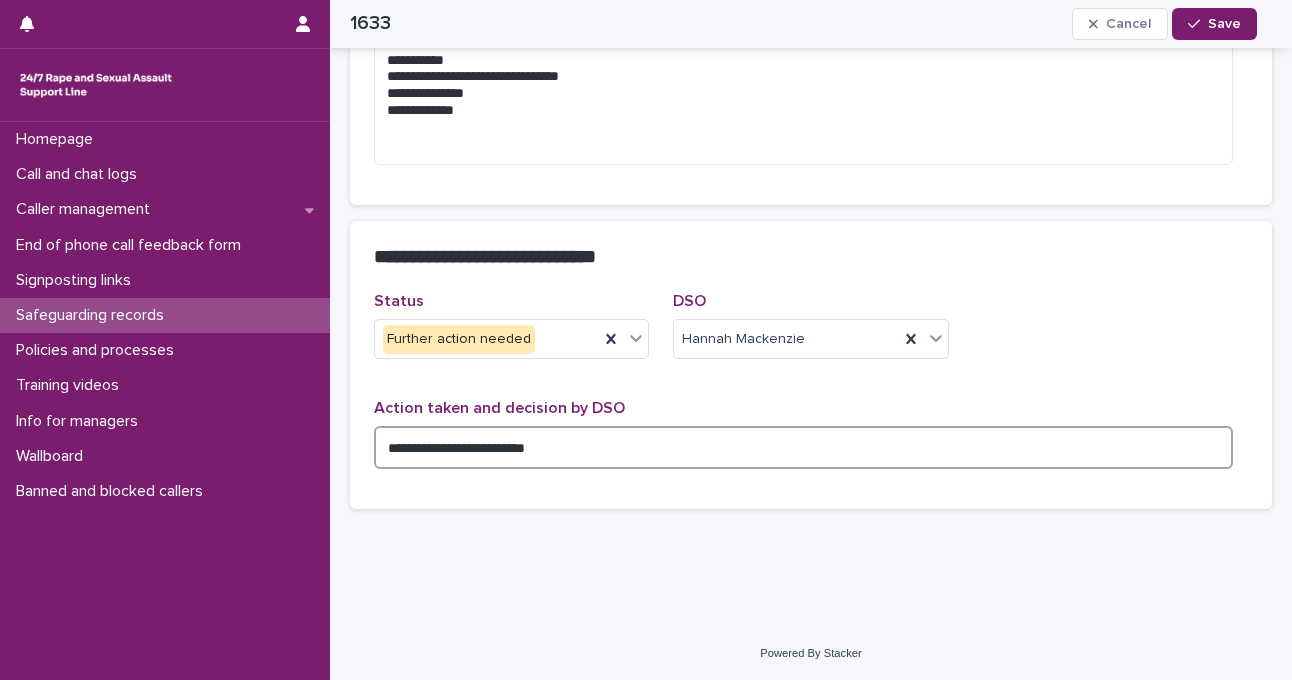 click on "**********" at bounding box center (803, 447) 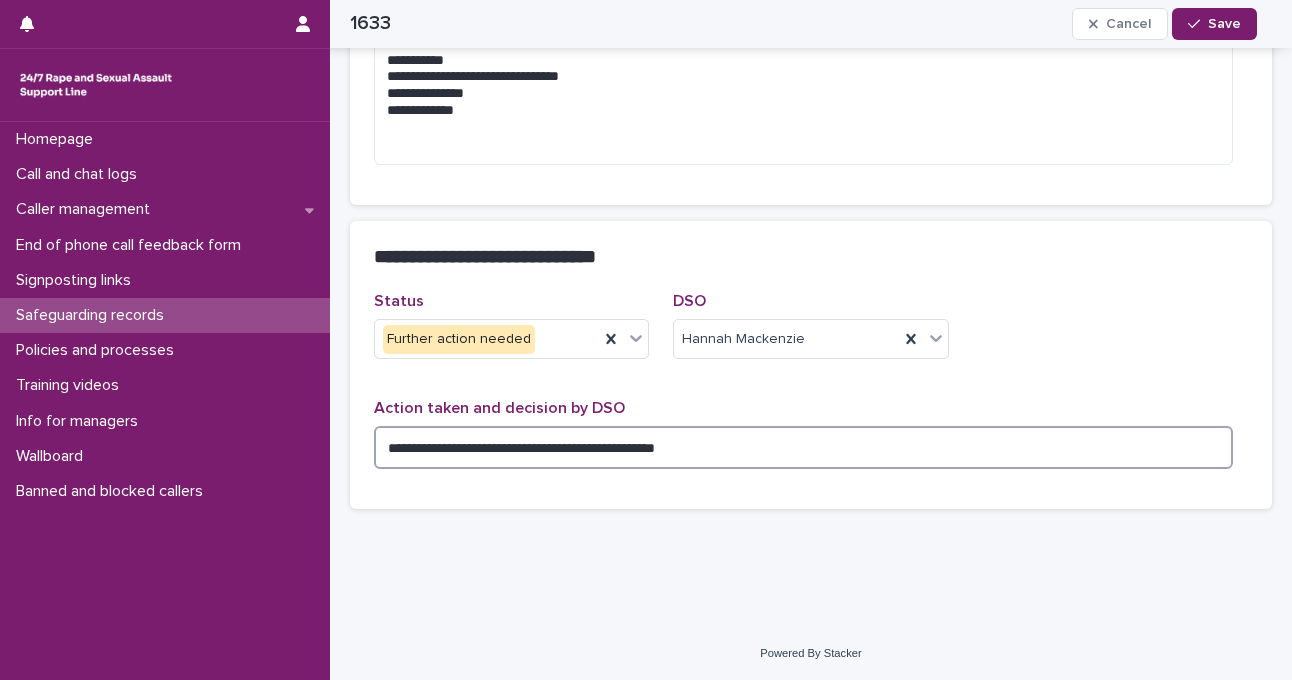 click on "**********" at bounding box center [803, 447] 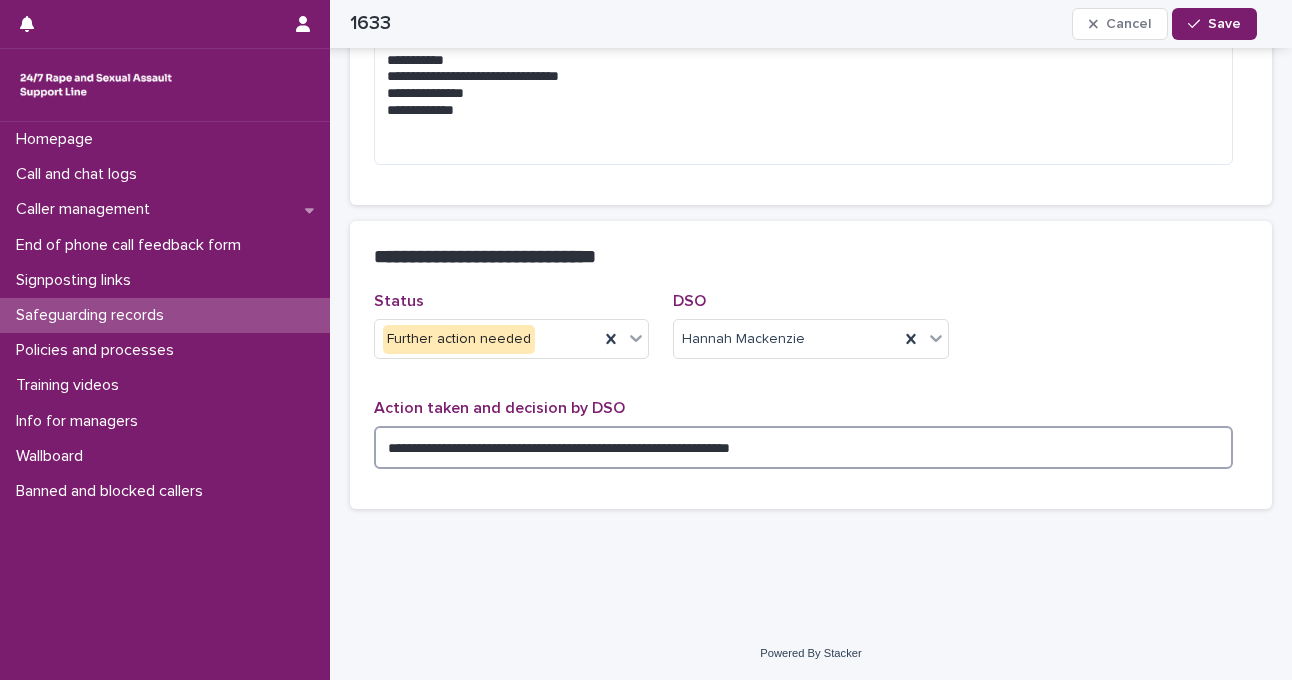 click on "**********" at bounding box center (803, 447) 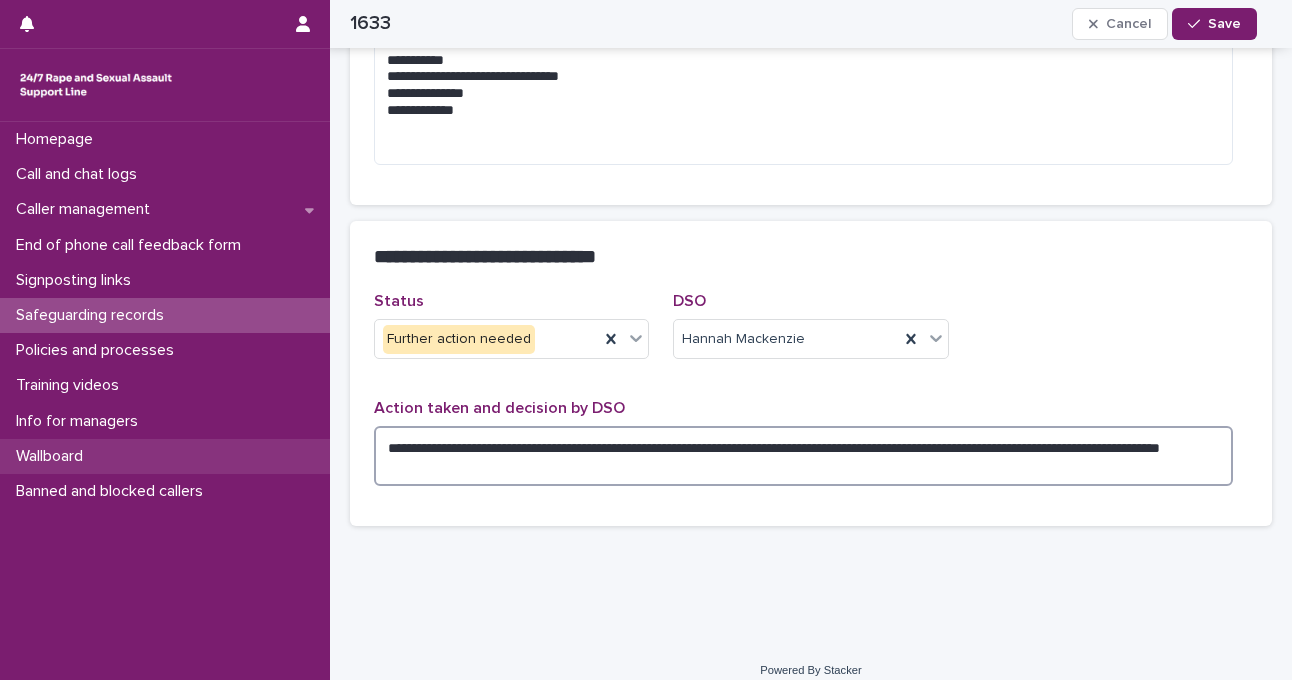 drag, startPoint x: 481, startPoint y: 447, endPoint x: 318, endPoint y: 445, distance: 163.01227 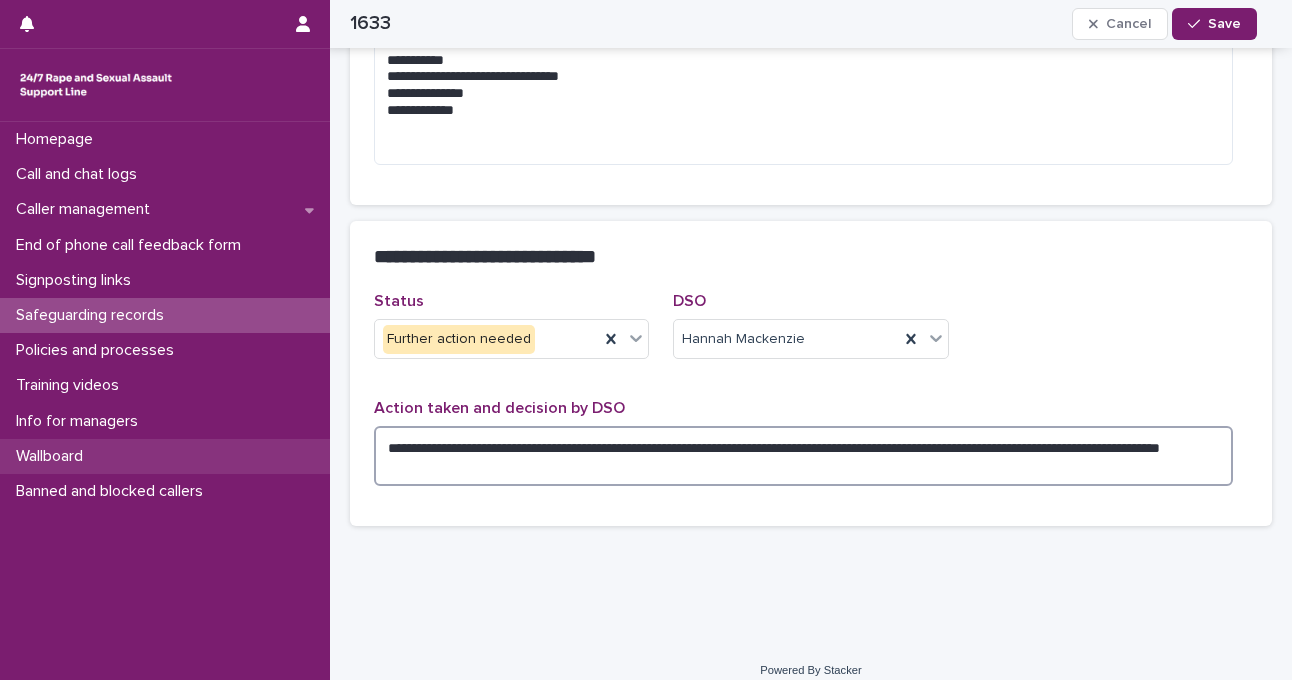 click on "**********" at bounding box center (811, -64) 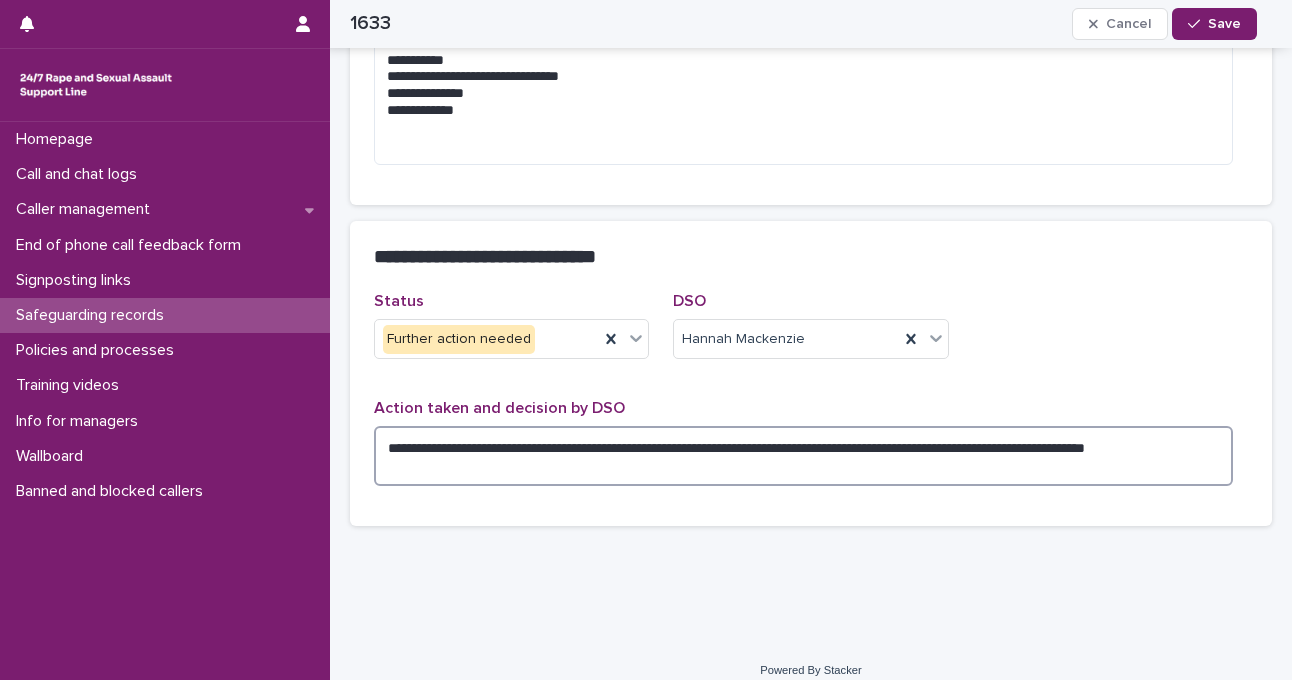 click on "**********" at bounding box center (803, 456) 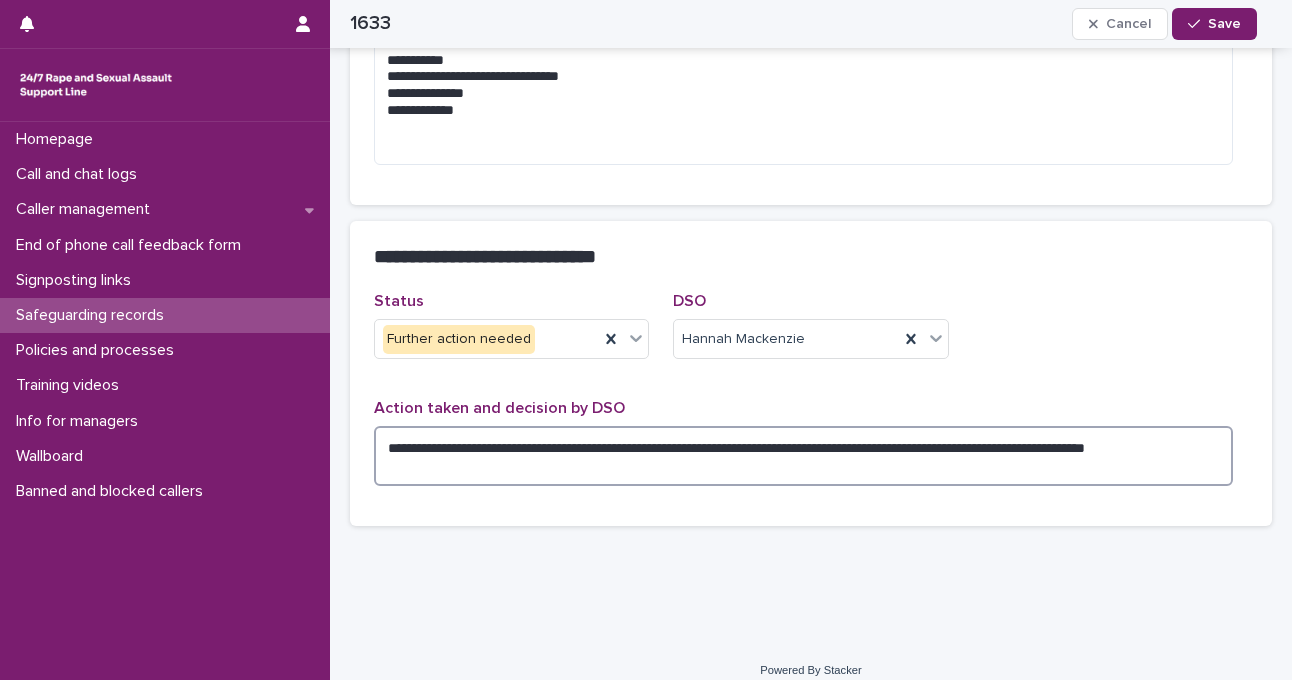 click on "**********" at bounding box center (803, 456) 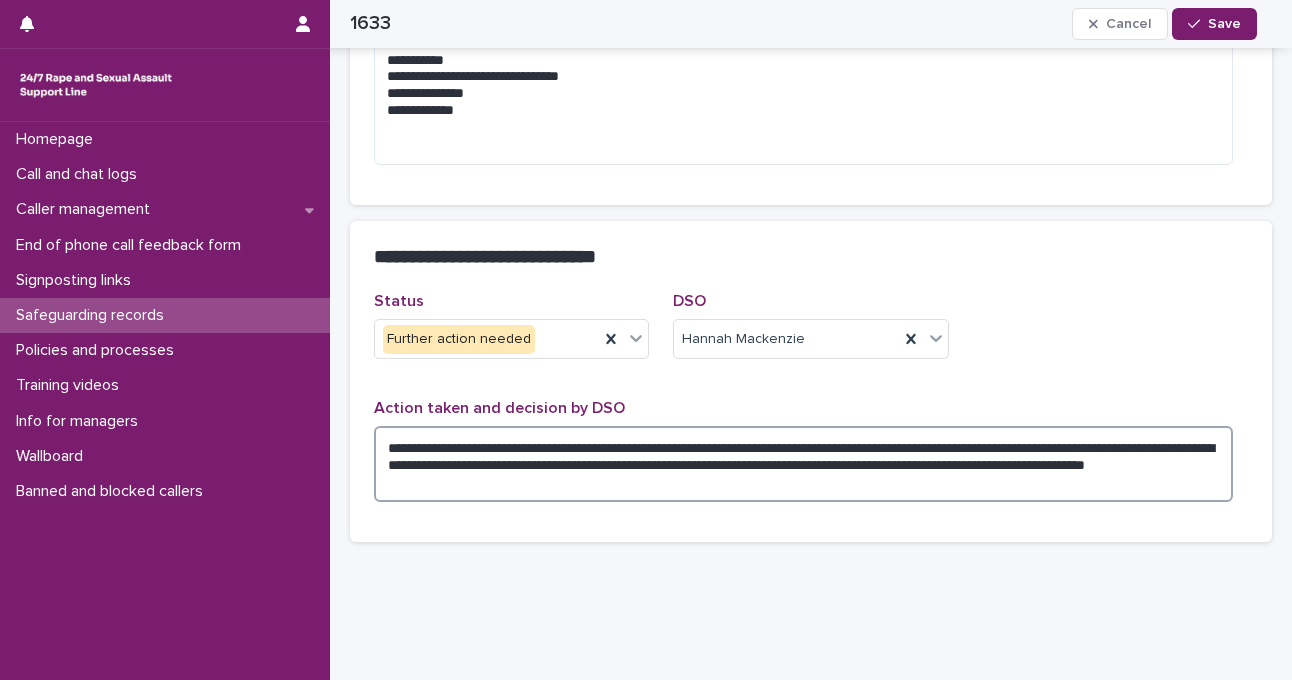 click on "**********" at bounding box center (803, 464) 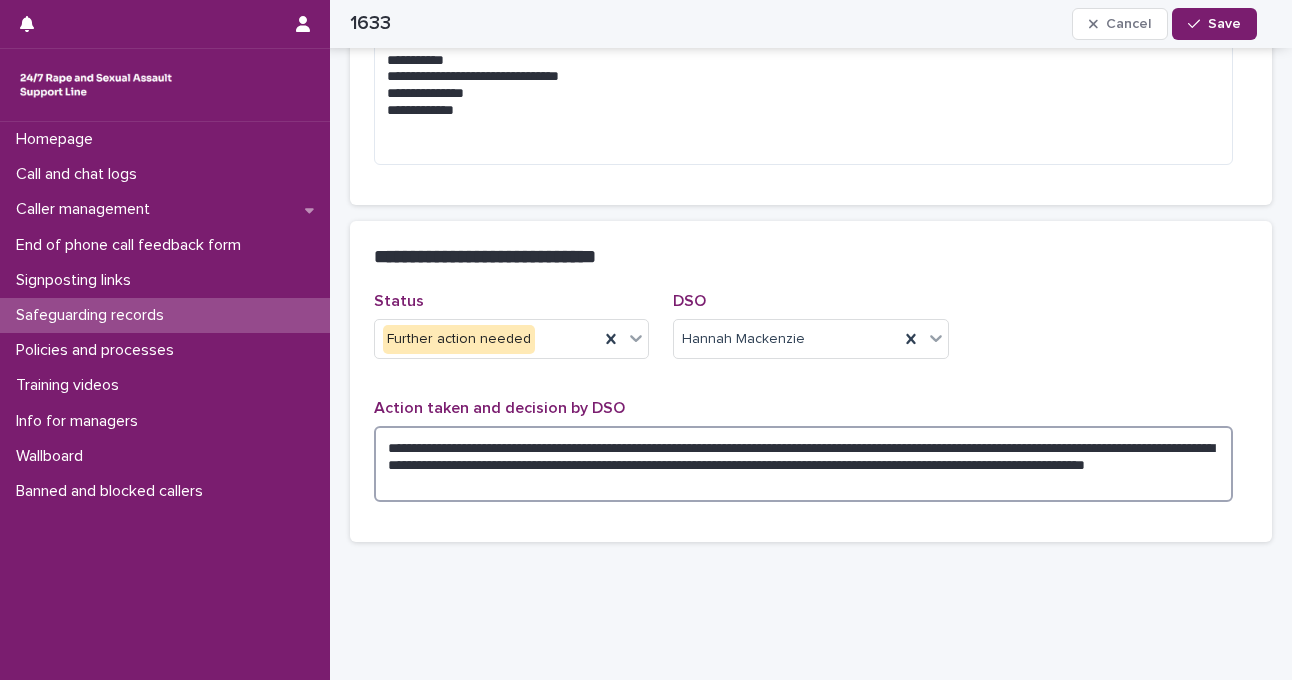 click on "**********" at bounding box center [803, 464] 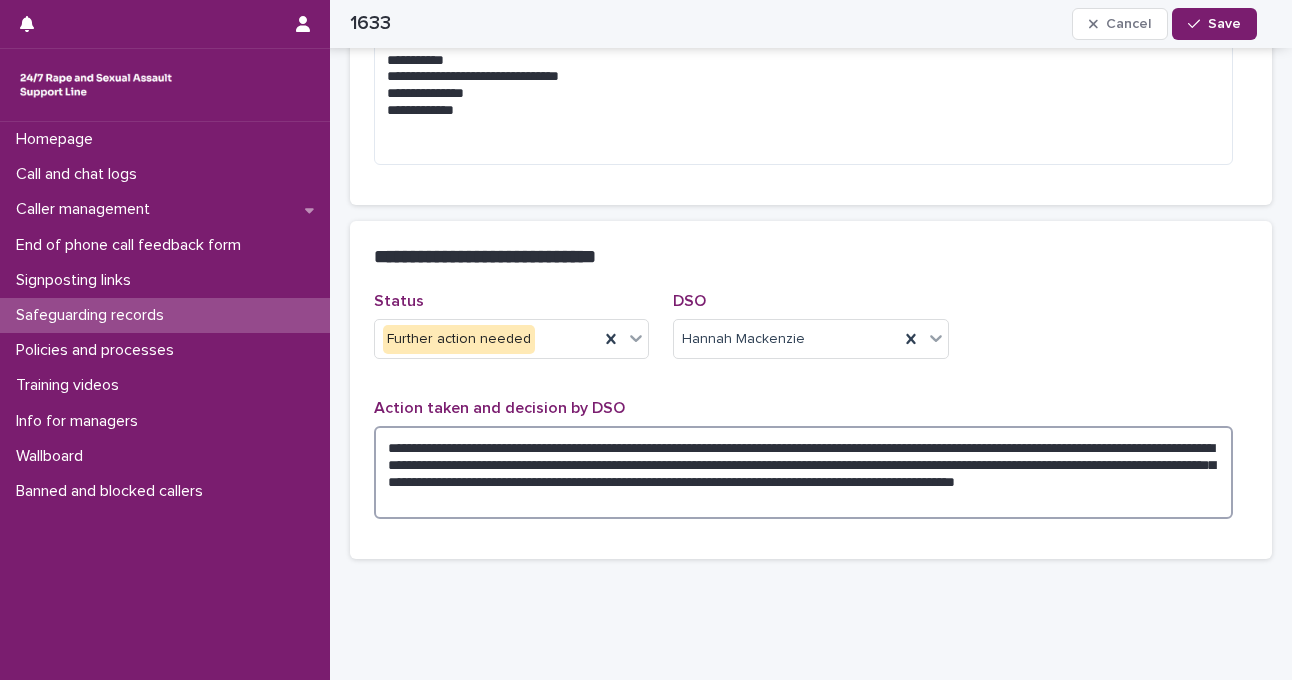 click on "**********" at bounding box center (803, 472) 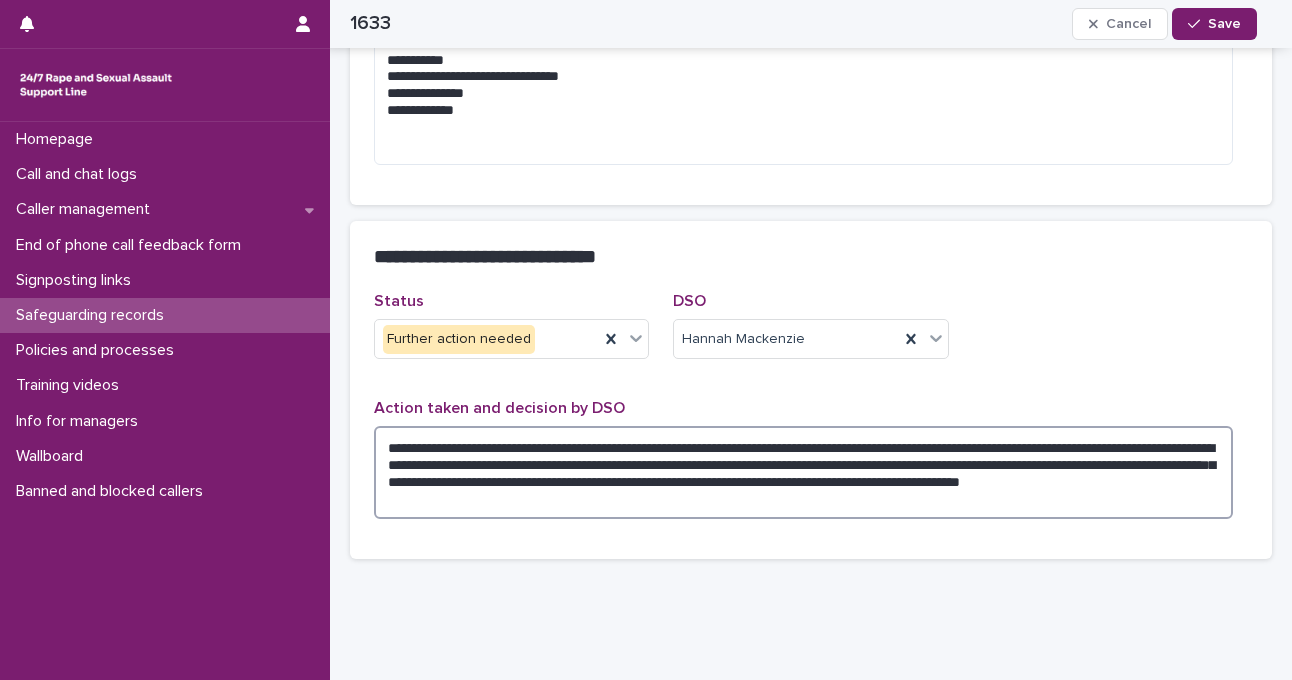 click on "**********" at bounding box center (803, 472) 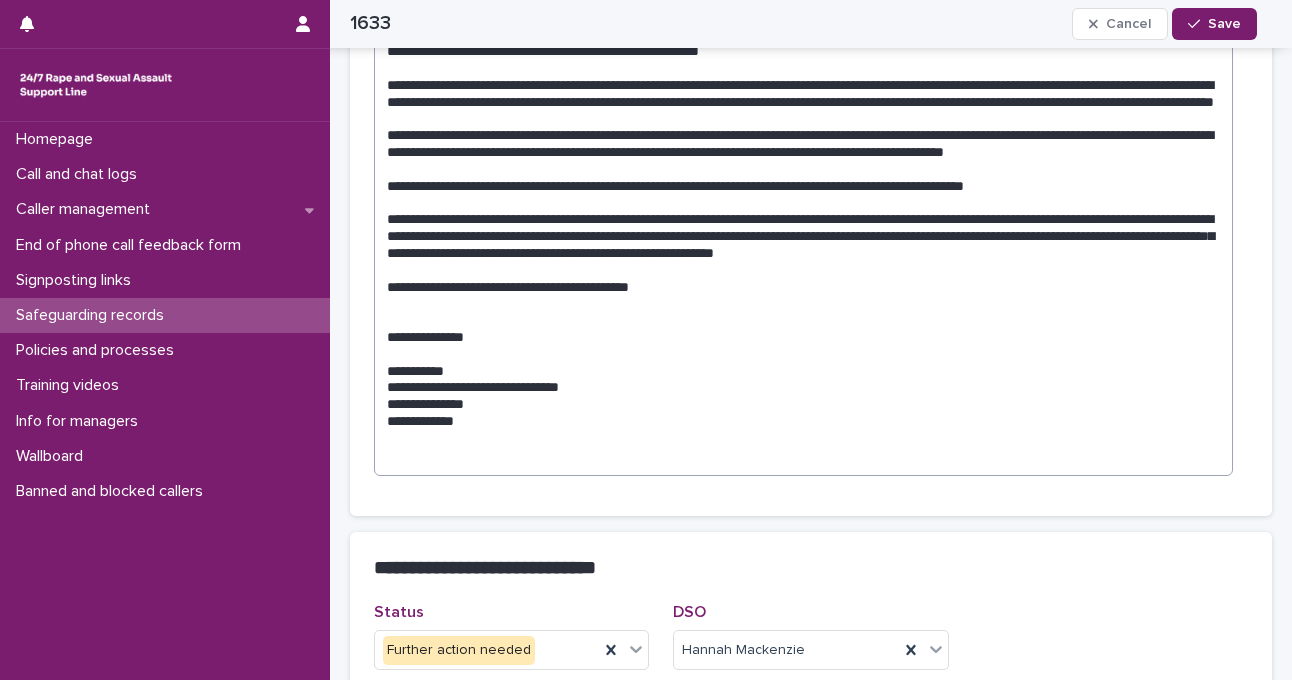 scroll, scrollTop: 511, scrollLeft: 0, axis: vertical 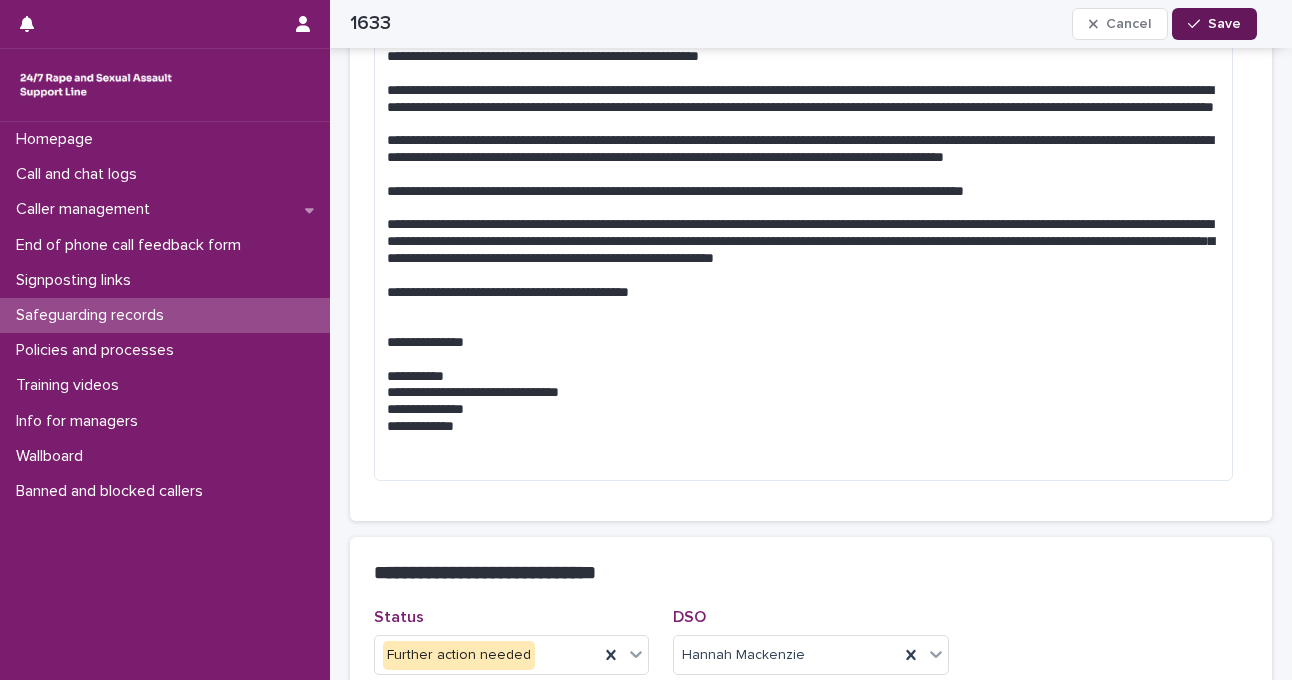 type on "**********" 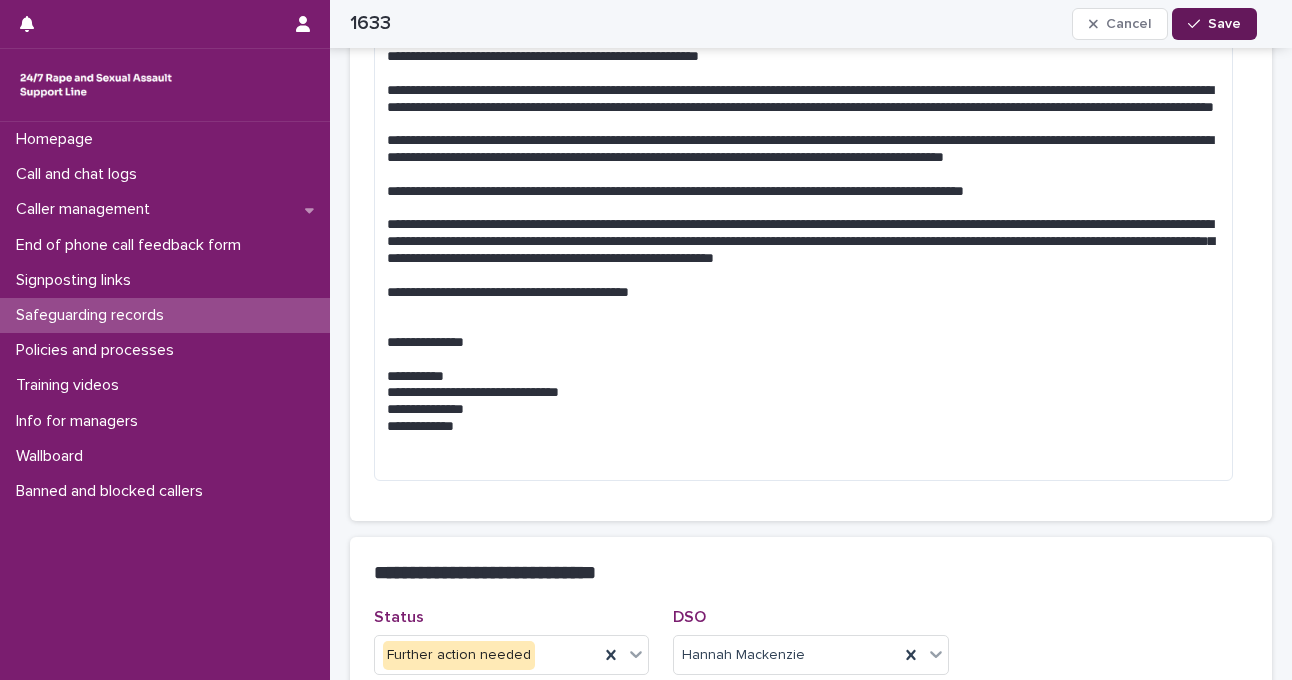 click on "Save" at bounding box center [1214, 24] 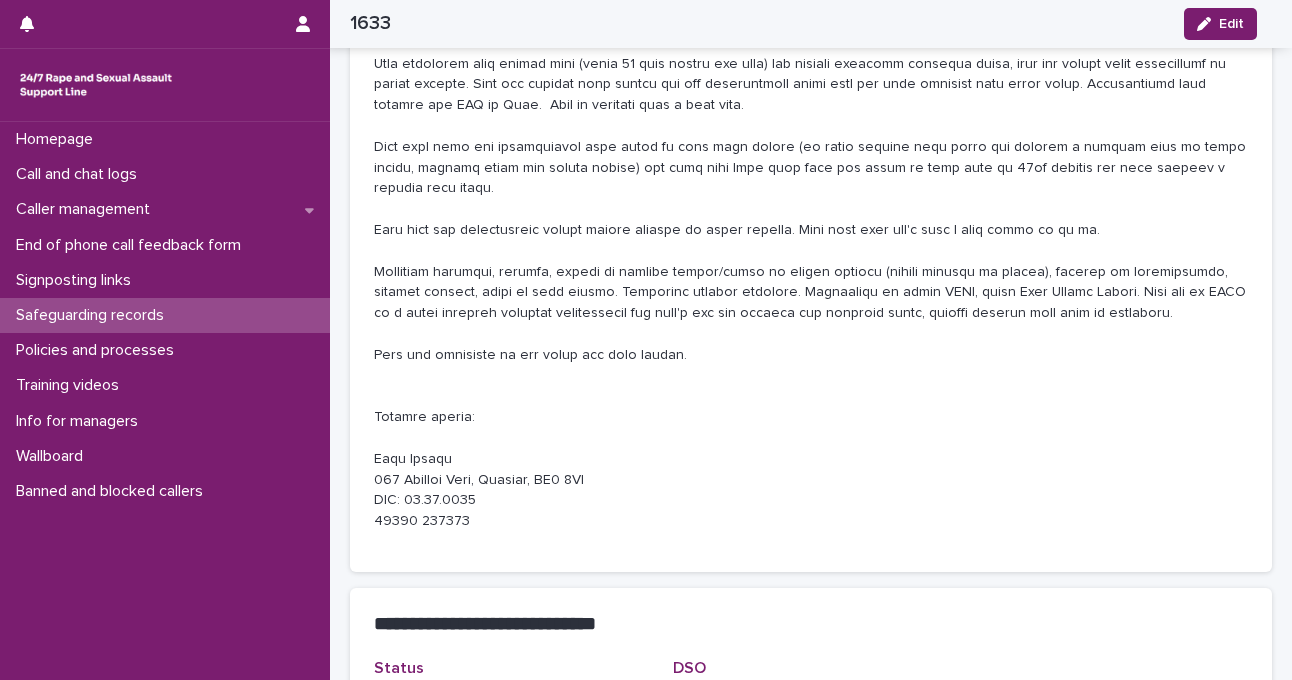 scroll, scrollTop: 0, scrollLeft: 0, axis: both 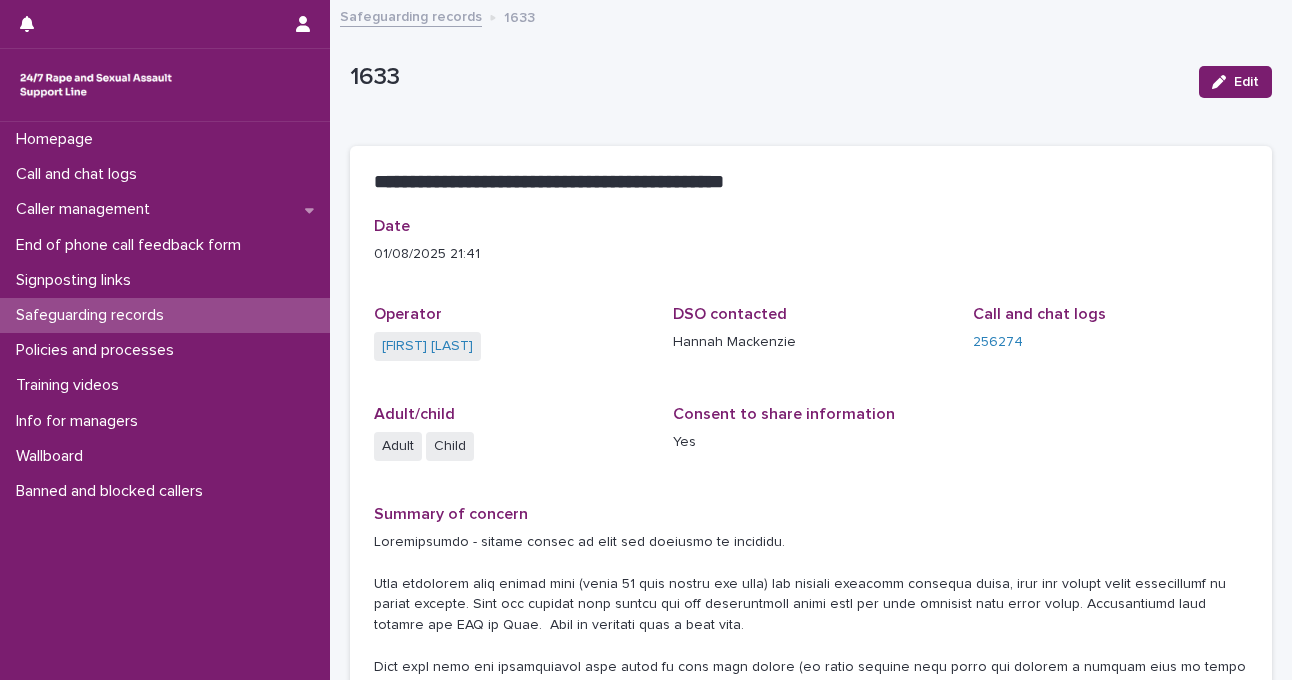 click on "Safeguarding records" at bounding box center (411, 15) 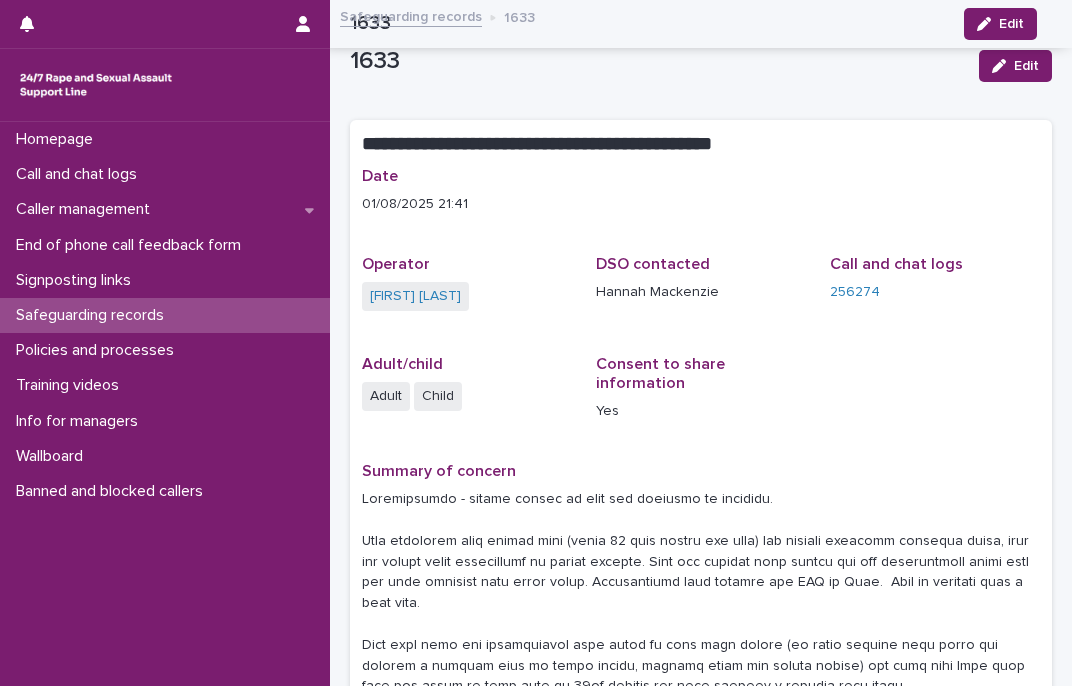 scroll, scrollTop: 0, scrollLeft: 0, axis: both 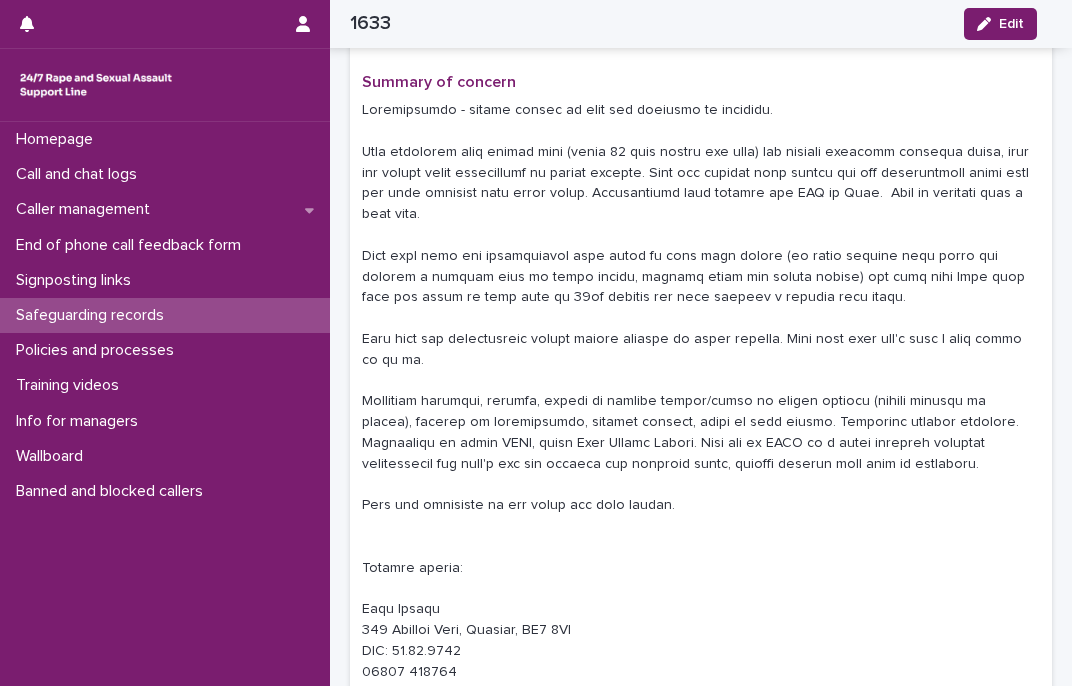 drag, startPoint x: 0, startPoint y: 0, endPoint x: 135, endPoint y: 322, distance: 349.1547 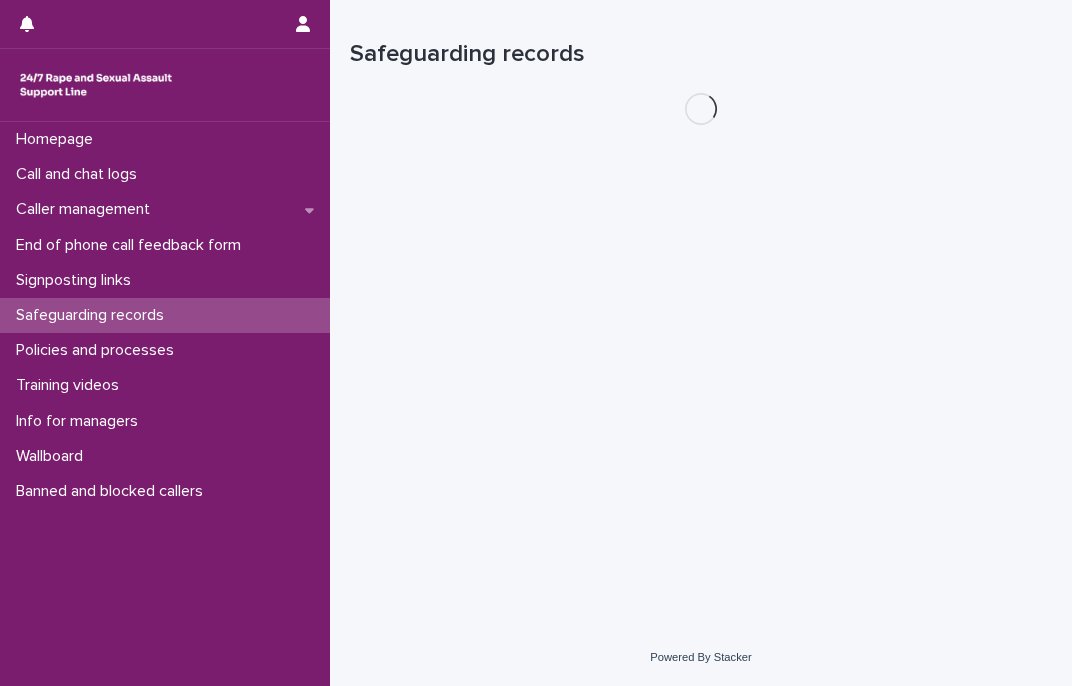scroll, scrollTop: 0, scrollLeft: 0, axis: both 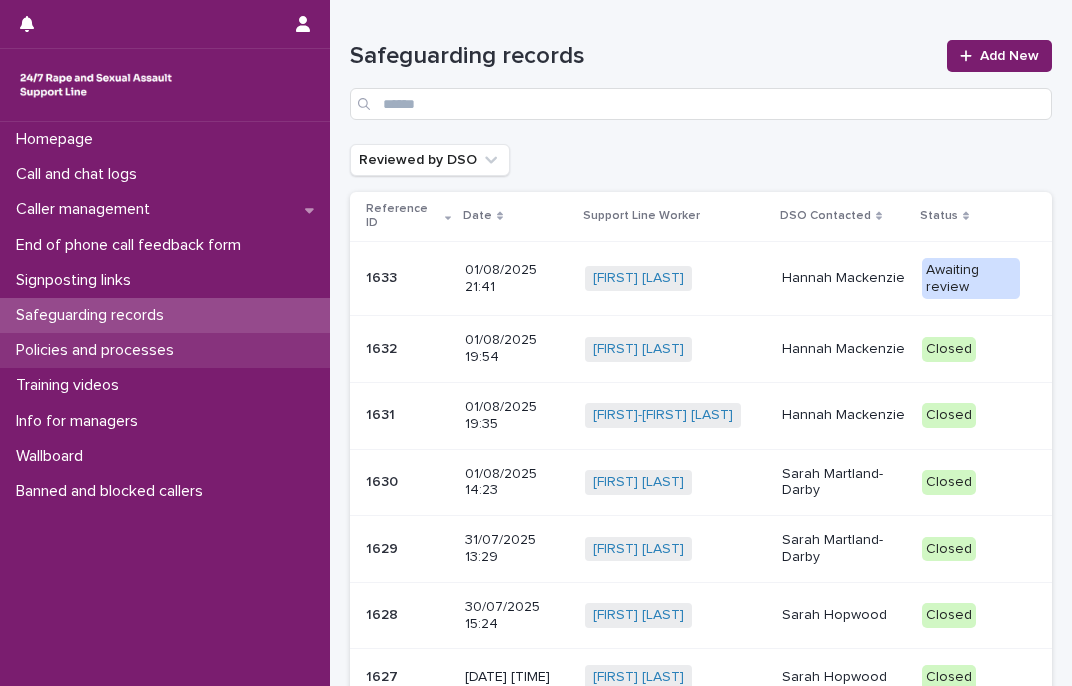 click on "Policies and processes" at bounding box center (99, 350) 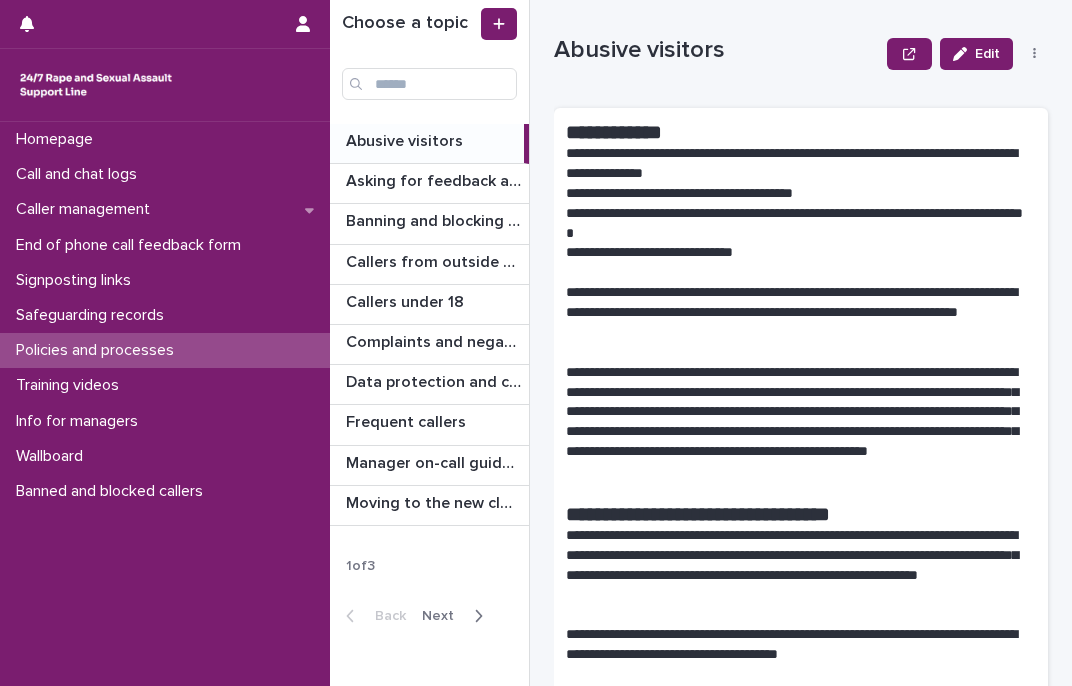 click on "Next" at bounding box center (456, 616) 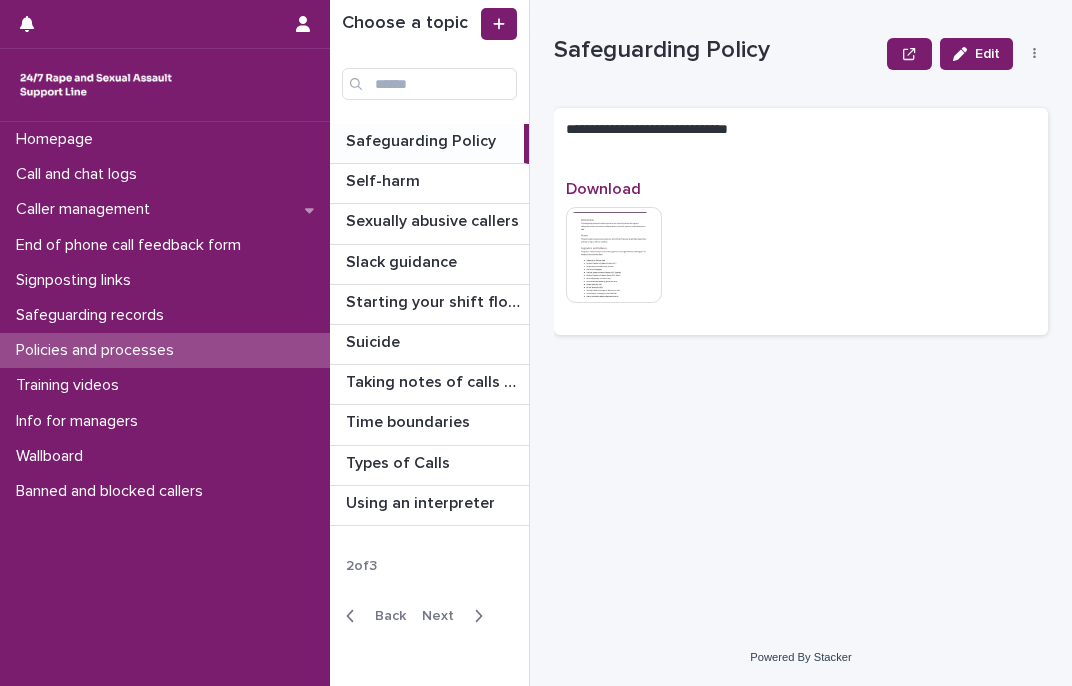 click on "Safeguarding Policy" at bounding box center [423, 139] 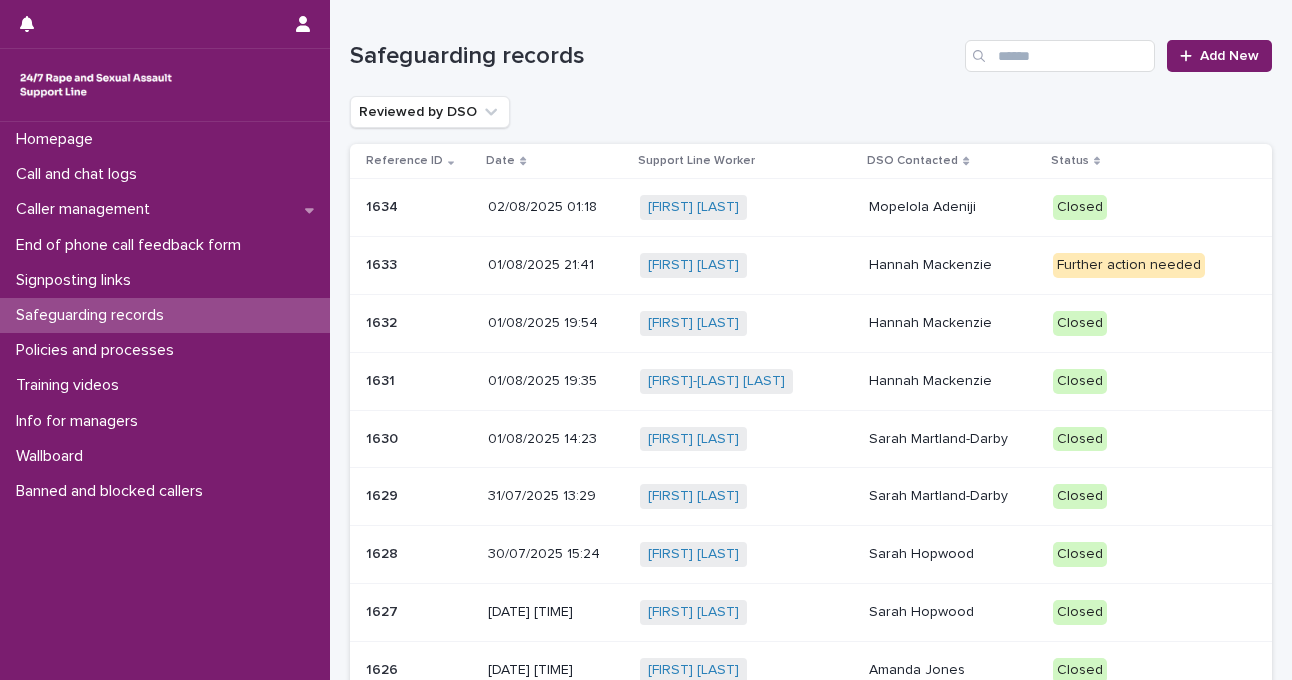 scroll, scrollTop: 0, scrollLeft: 0, axis: both 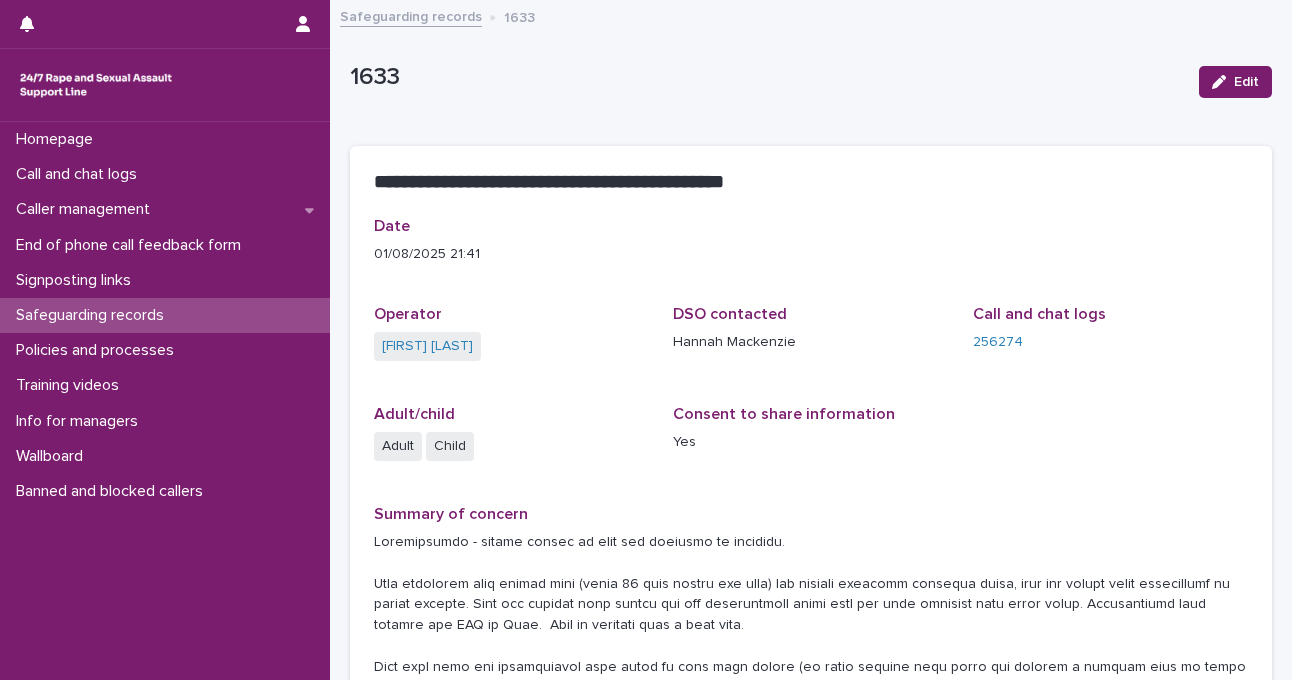 click on "Safeguarding records" at bounding box center [411, 15] 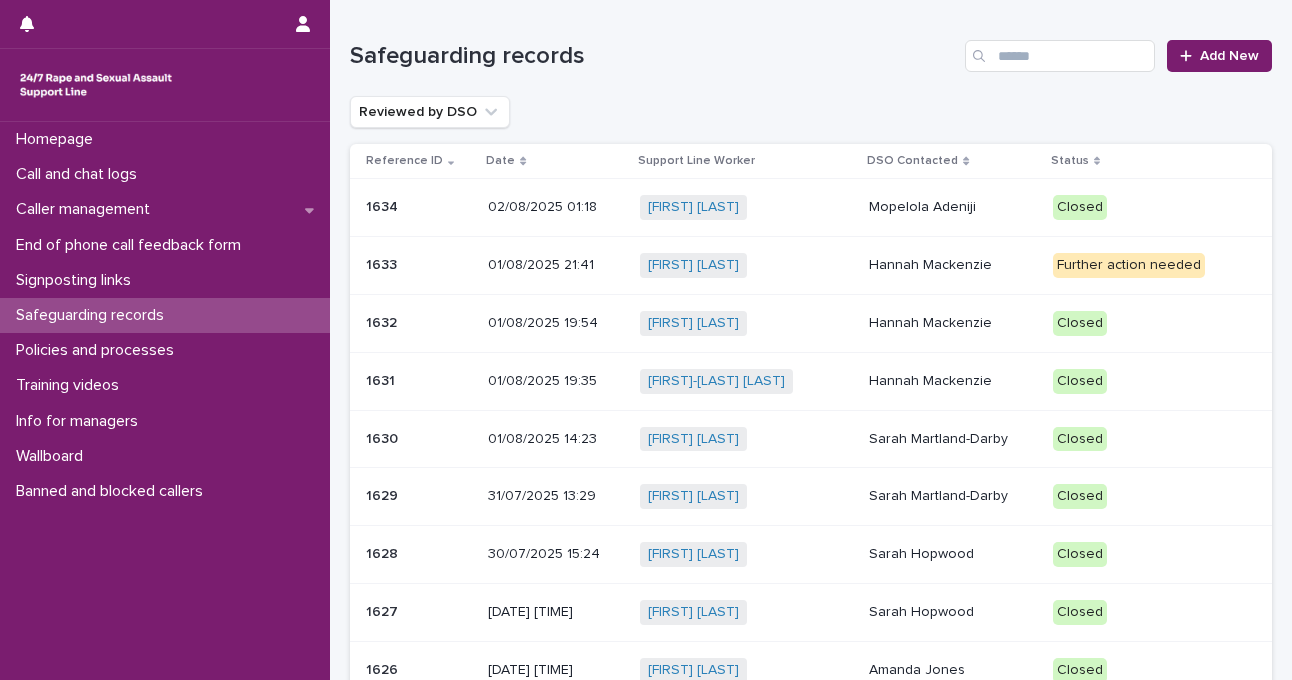 click on "Mopelola Adeniji" at bounding box center [952, 205] 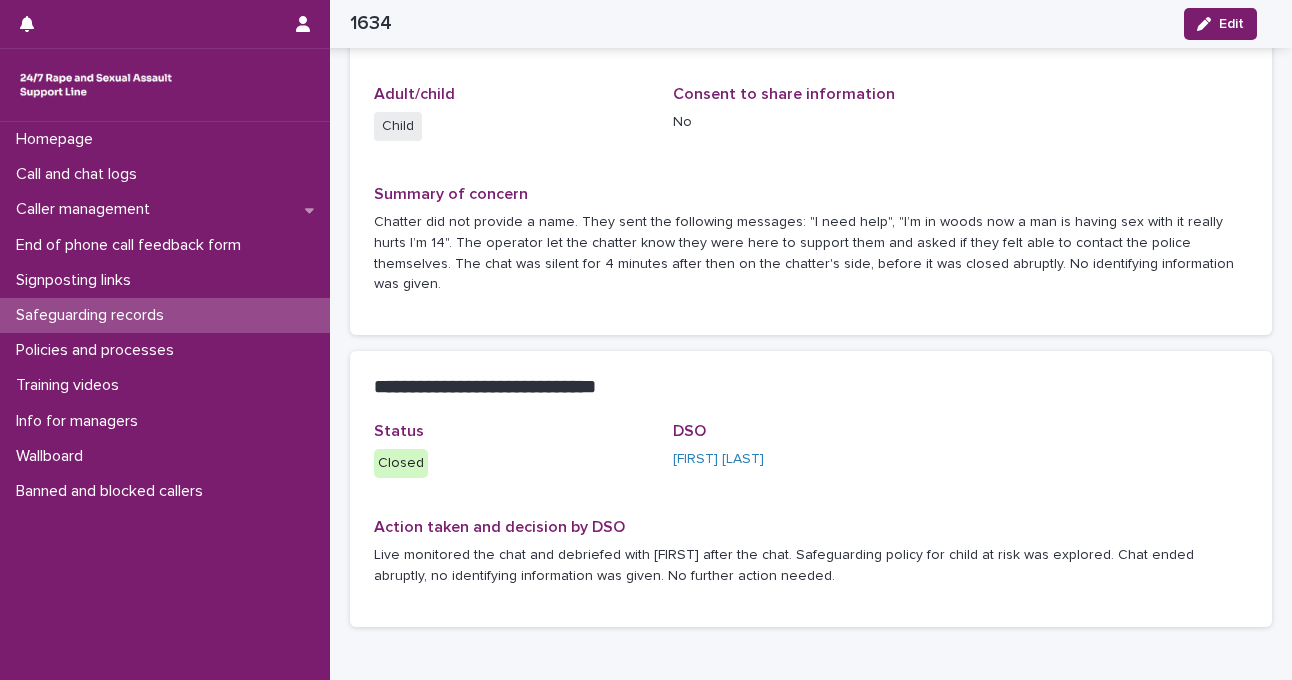 scroll, scrollTop: 320, scrollLeft: 0, axis: vertical 